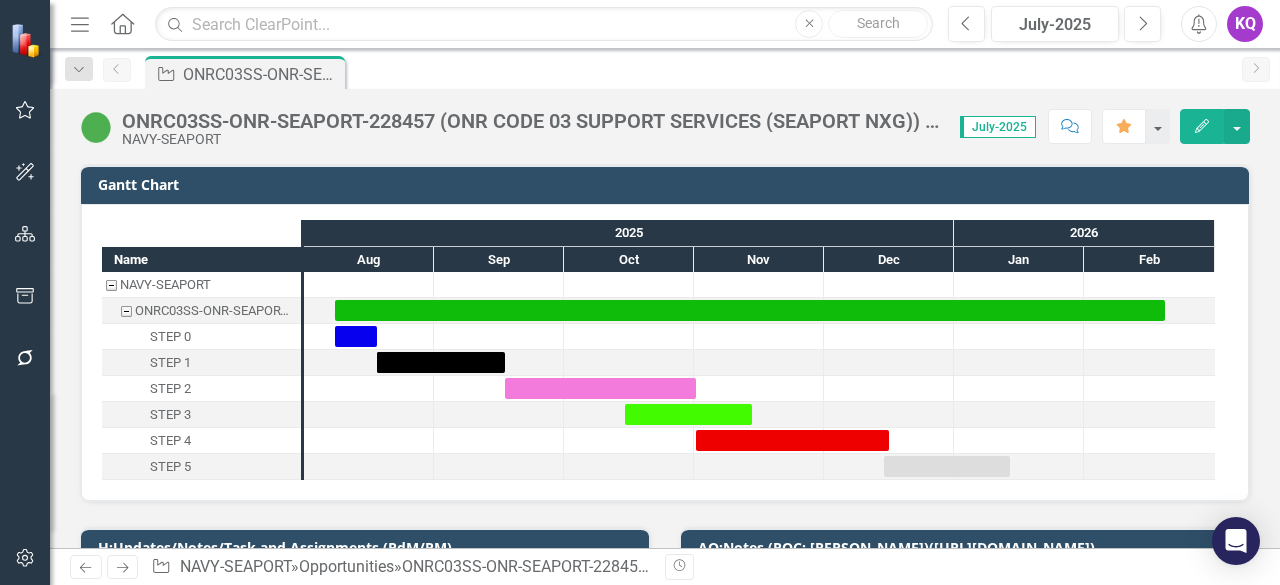 scroll, scrollTop: 0, scrollLeft: 0, axis: both 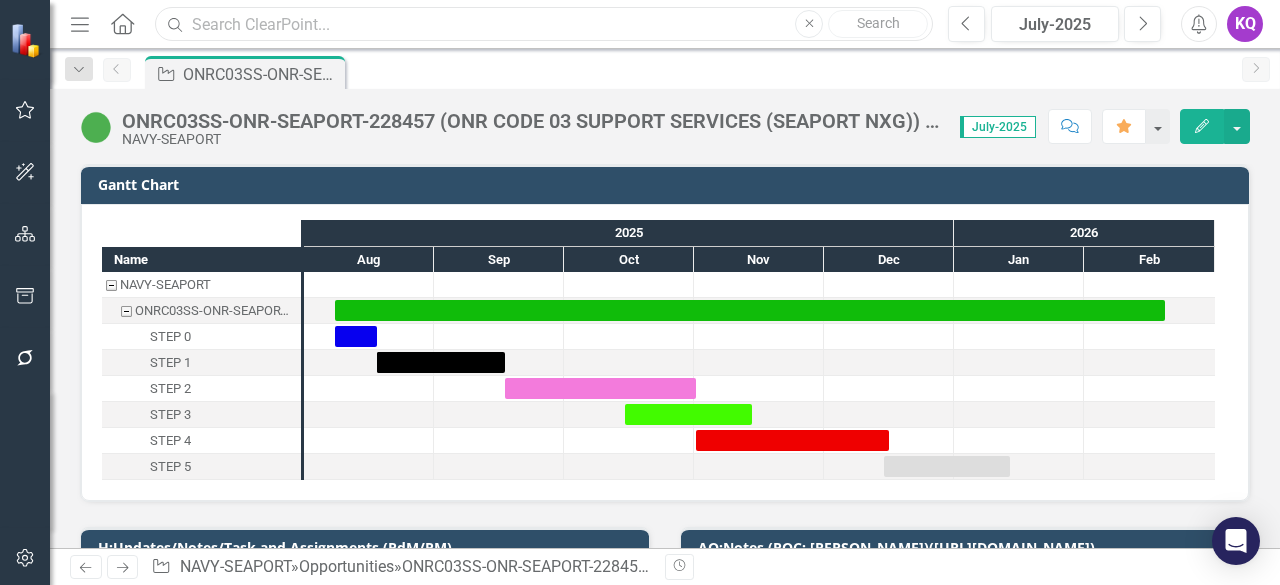 click at bounding box center (544, 24) 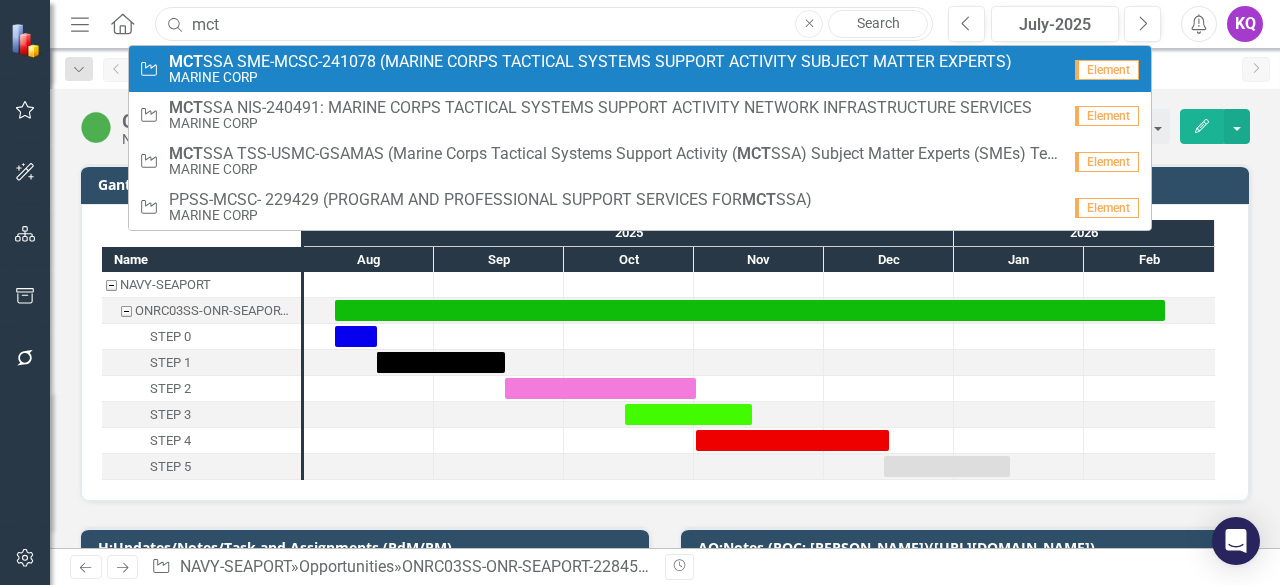 type on "mct" 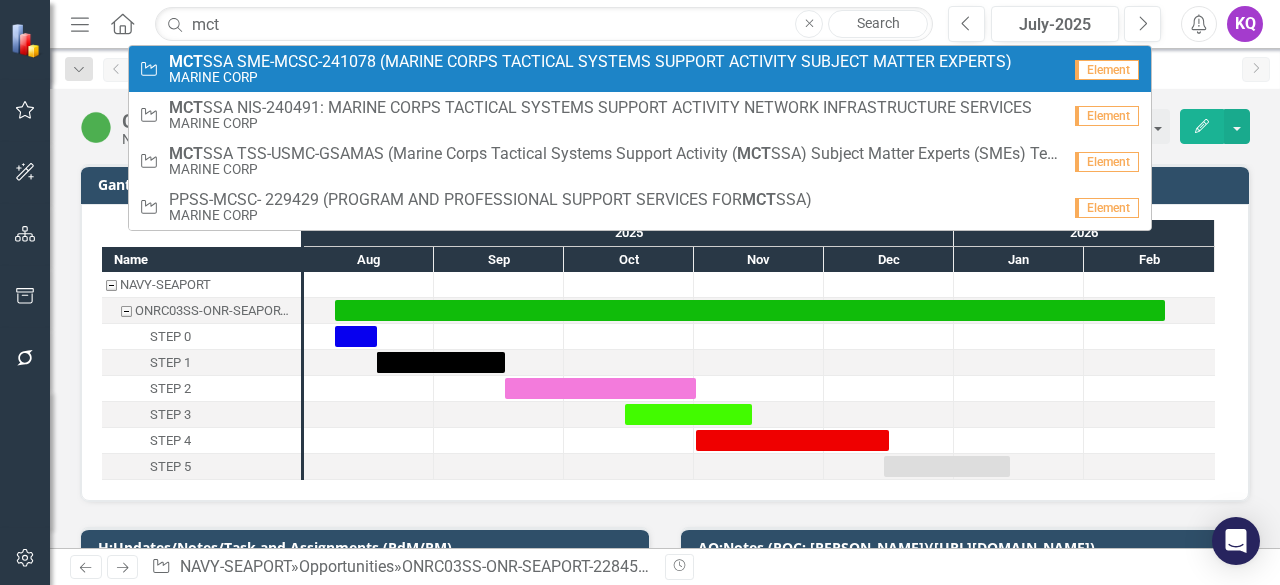 click on "Opportunity MCT SSA SME-MCSC-241078 (MARINE CORPS TACTICAL SYSTEMS SUPPORT ACTIVITY SUBJECT MATTER EXPERTS) MARINE CORP Element" at bounding box center (640, 69) 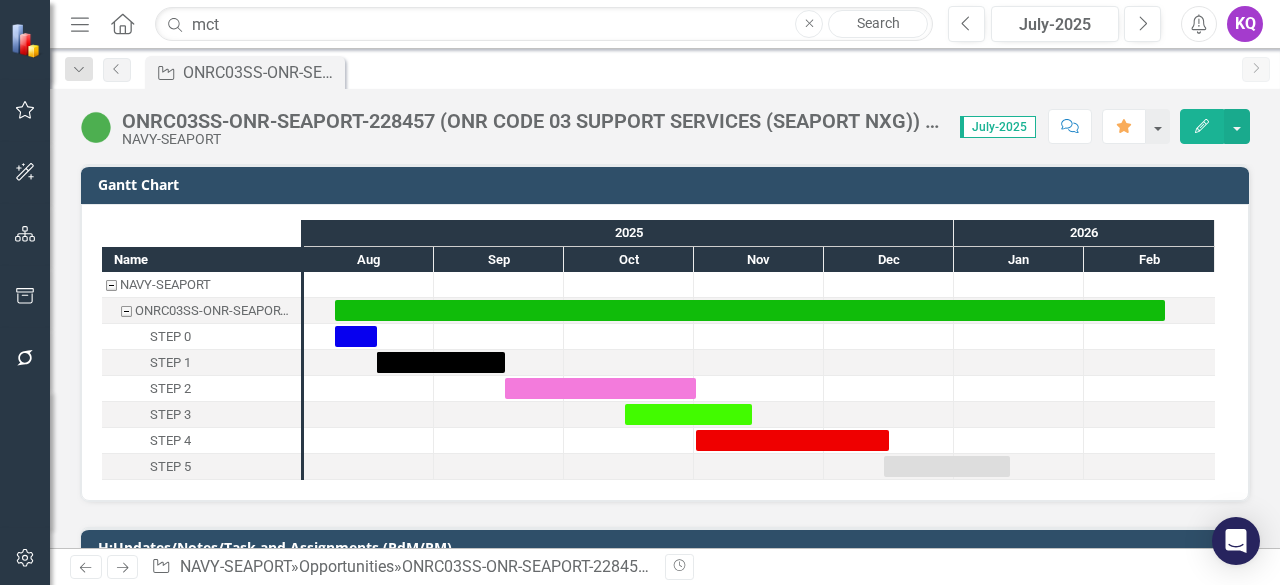 checkbox on "true" 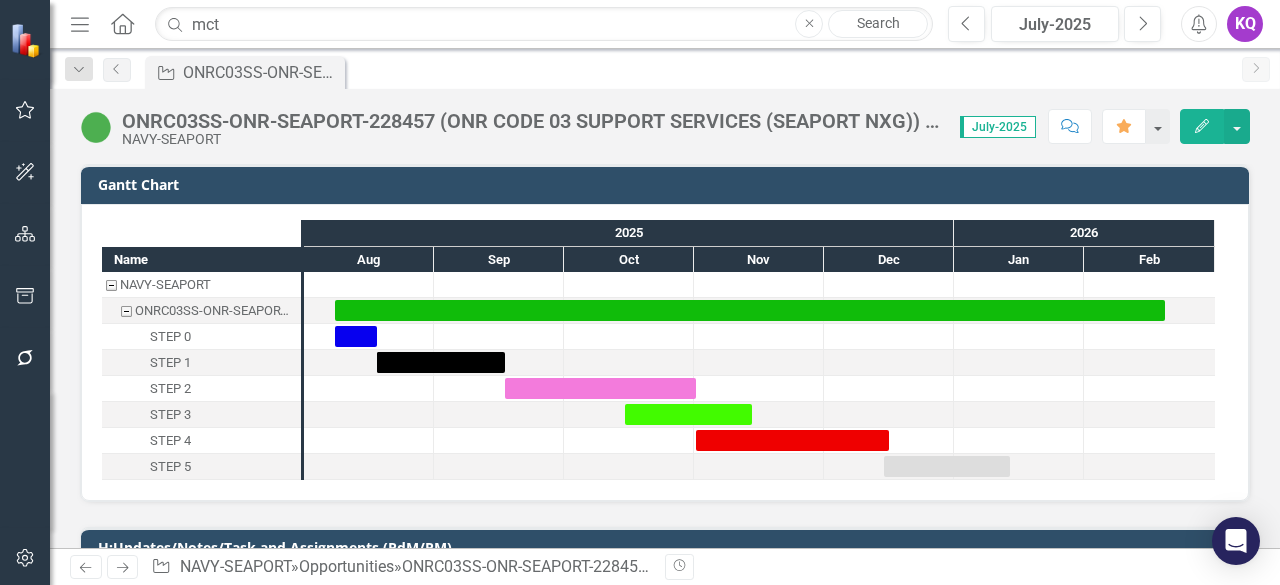 checkbox on "true" 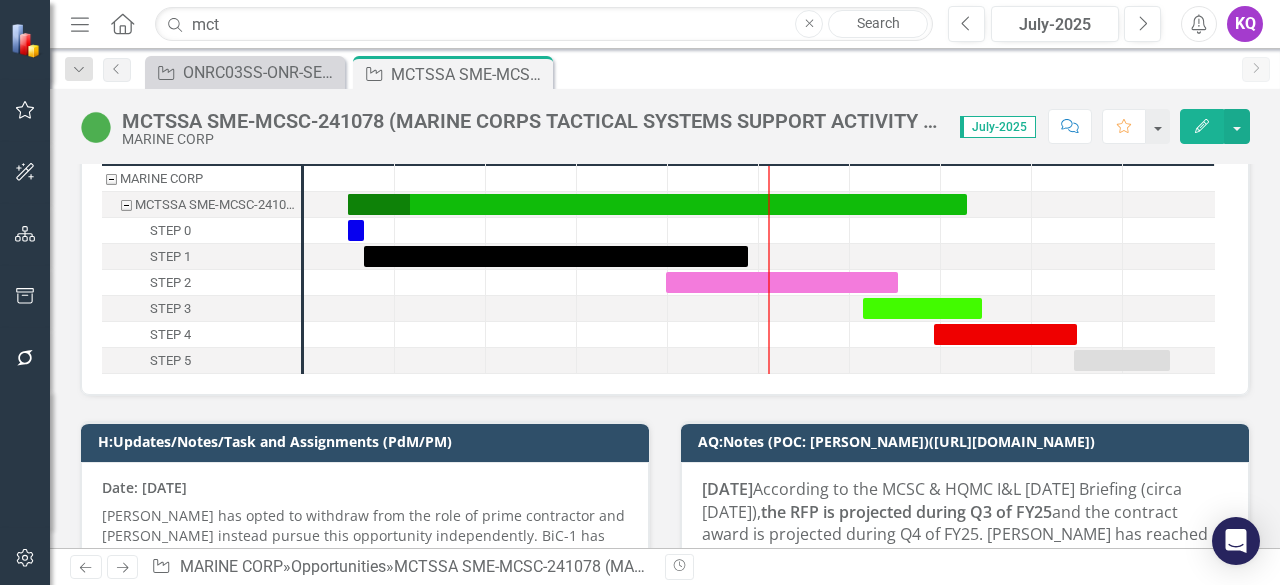scroll, scrollTop: 0, scrollLeft: 0, axis: both 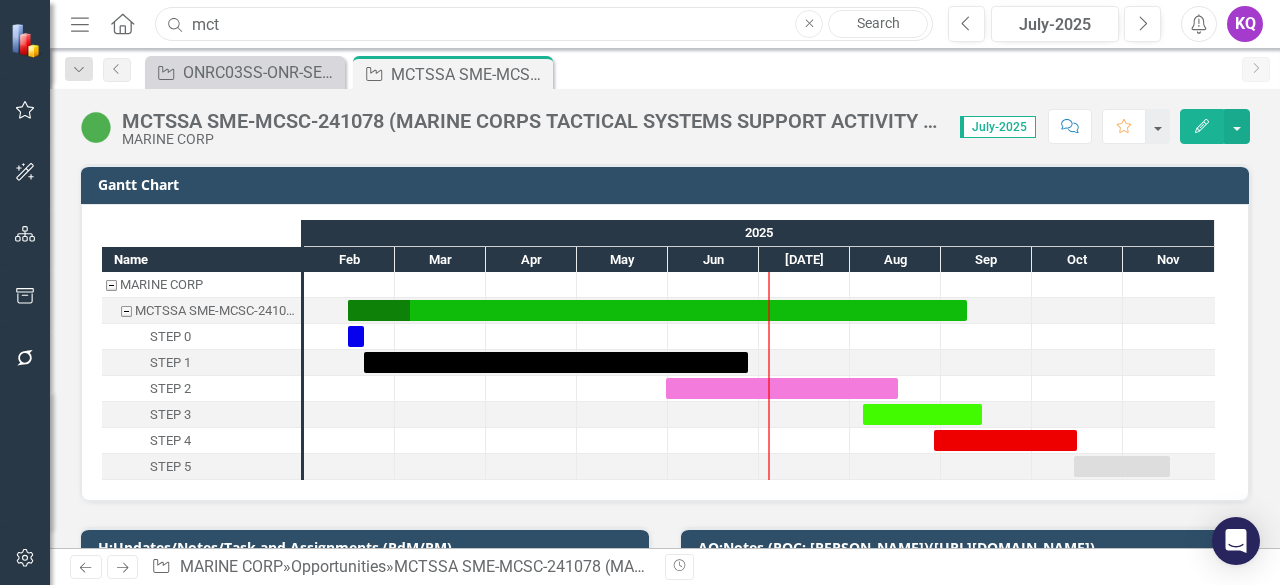 click on "mct" at bounding box center [544, 24] 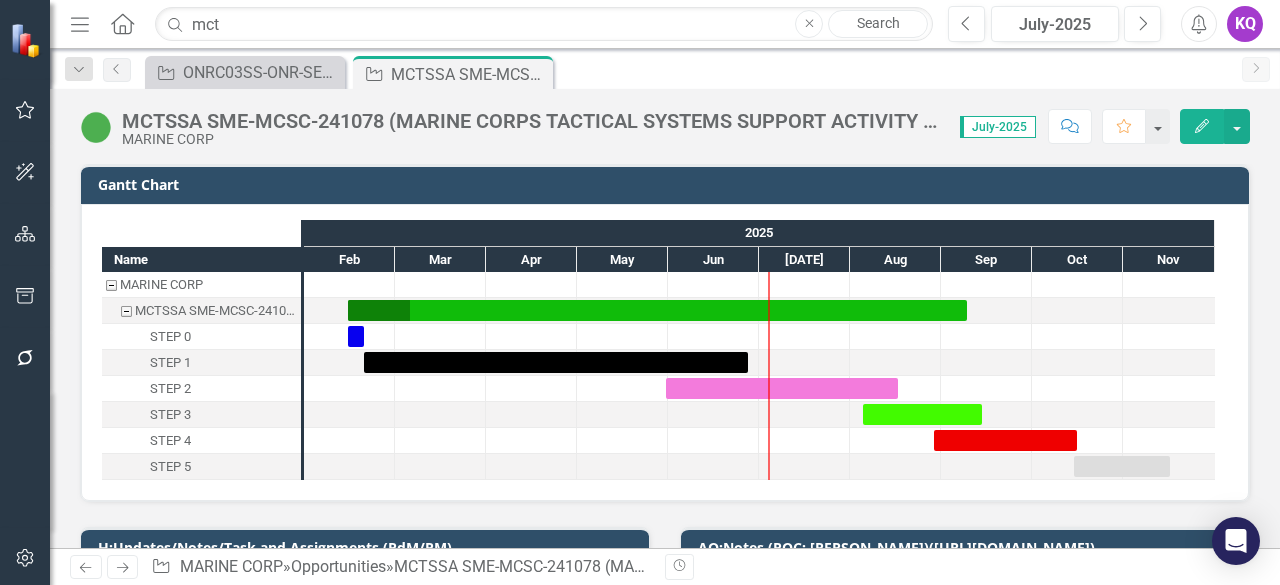 click on "MCTSSA SME-MCSC-241078 (MARINE CORPS TACTICAL SYSTEMS SUPPORT ACTIVITY SUBJECT MATTER EXPERTS)" at bounding box center [215, 311] 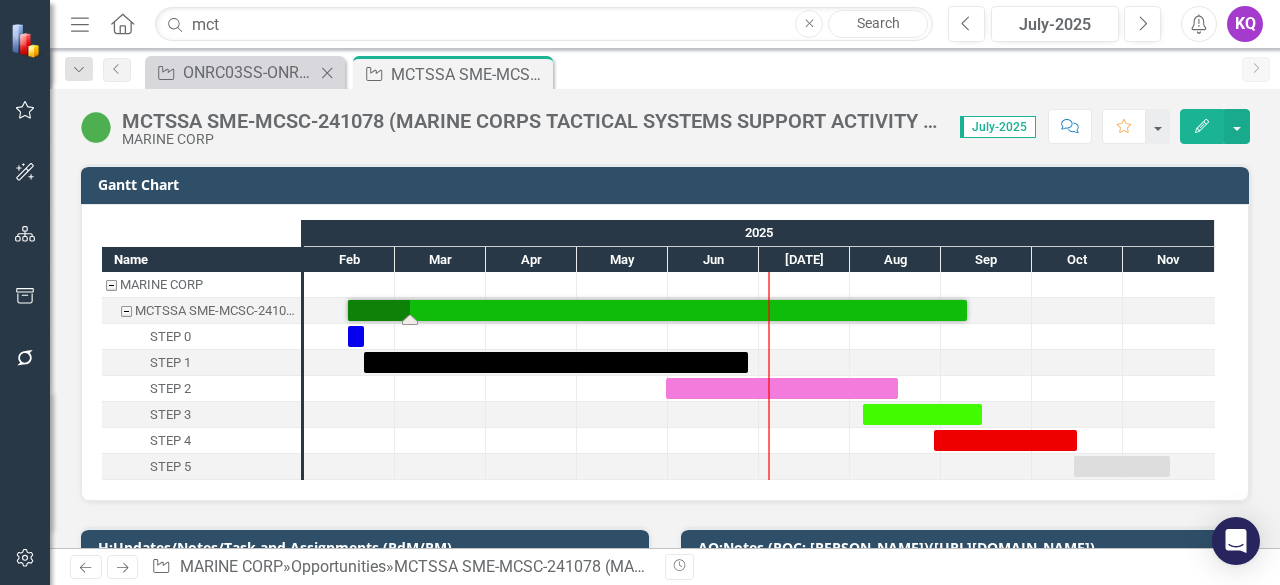 click on "Opportunity ONRC03SS-ONR-SEAPORT-228457 (ONR CODE 03 SUPPORT SERVICES (SEAPORT NXG)) - January Close" at bounding box center (245, 72) 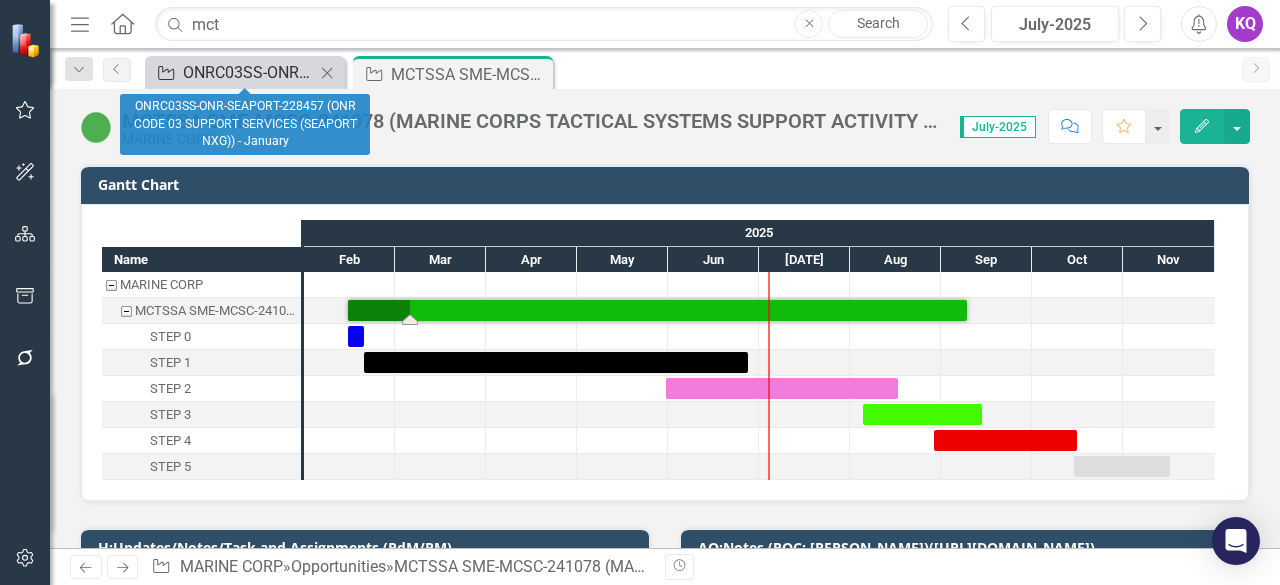 click on "ONRC03SS-ONR-SEAPORT-228457 (ONR CODE 03 SUPPORT SERVICES (SEAPORT NXG)) - January" at bounding box center (249, 72) 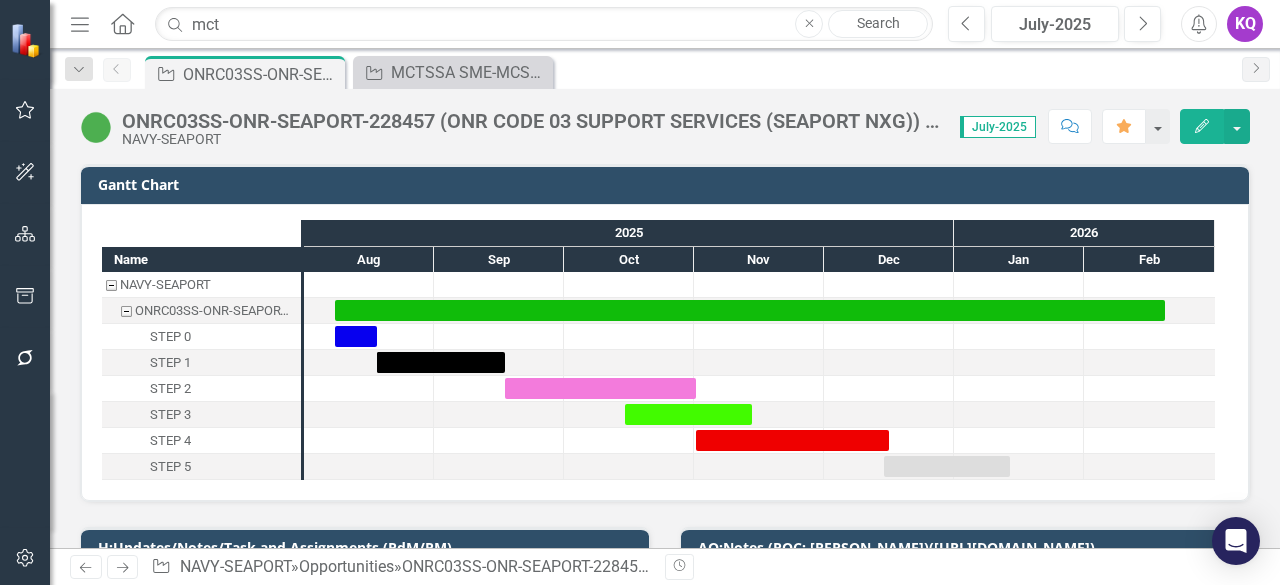click on "ONRC03SS-ONR-SEAPORT-228457 (ONR CODE 03 SUPPORT SERVICES (SEAPORT NXG)) - January" at bounding box center (531, 121) 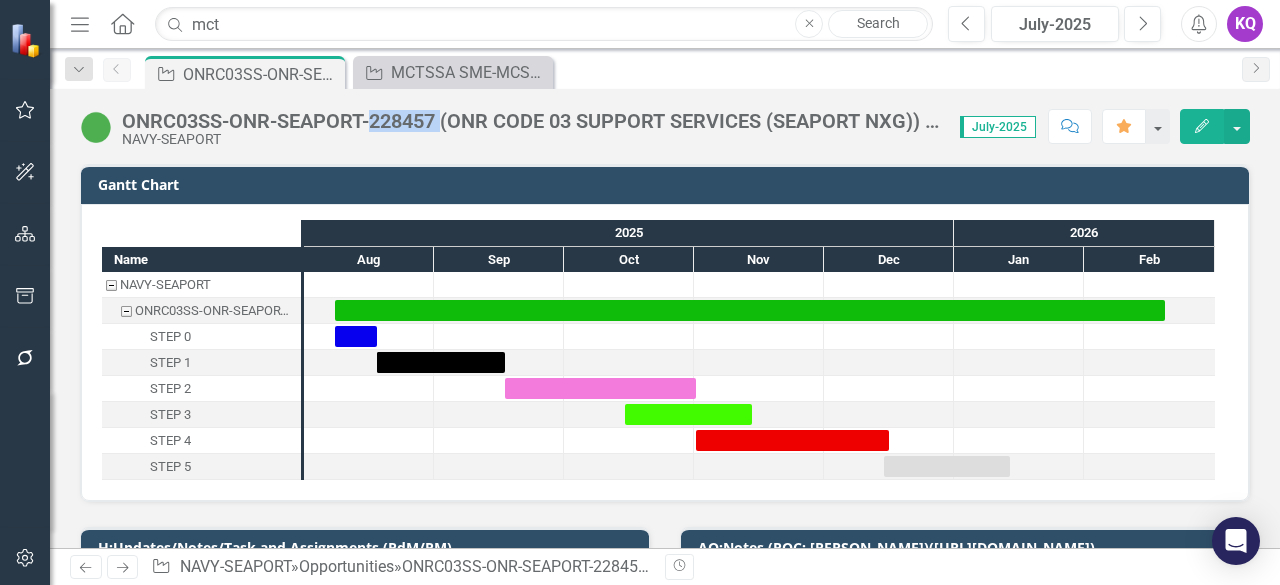 click on "ONRC03SS-ONR-SEAPORT-228457 (ONR CODE 03 SUPPORT SERVICES (SEAPORT NXG)) - January" at bounding box center (531, 121) 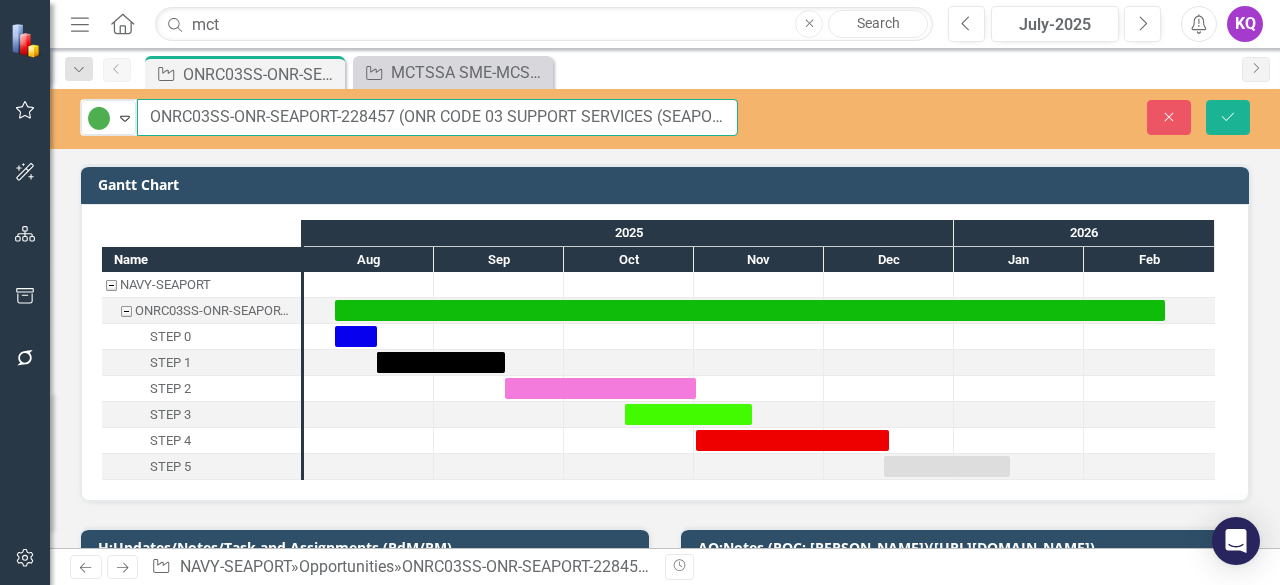 drag, startPoint x: 392, startPoint y: 112, endPoint x: 138, endPoint y: 97, distance: 254.44254 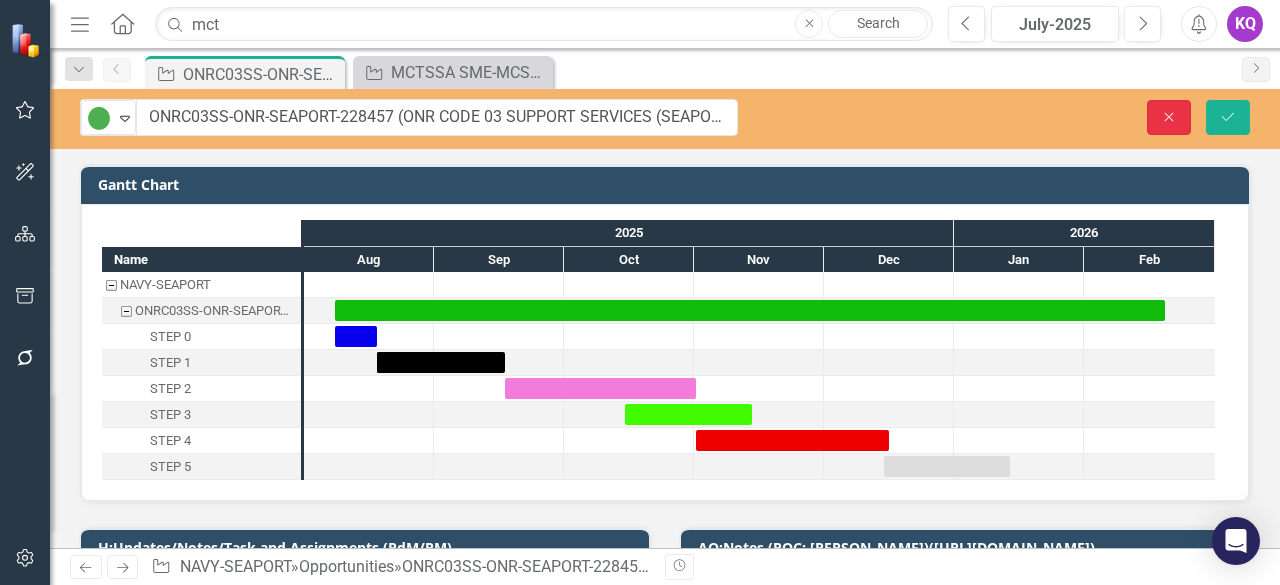 click on "Close" 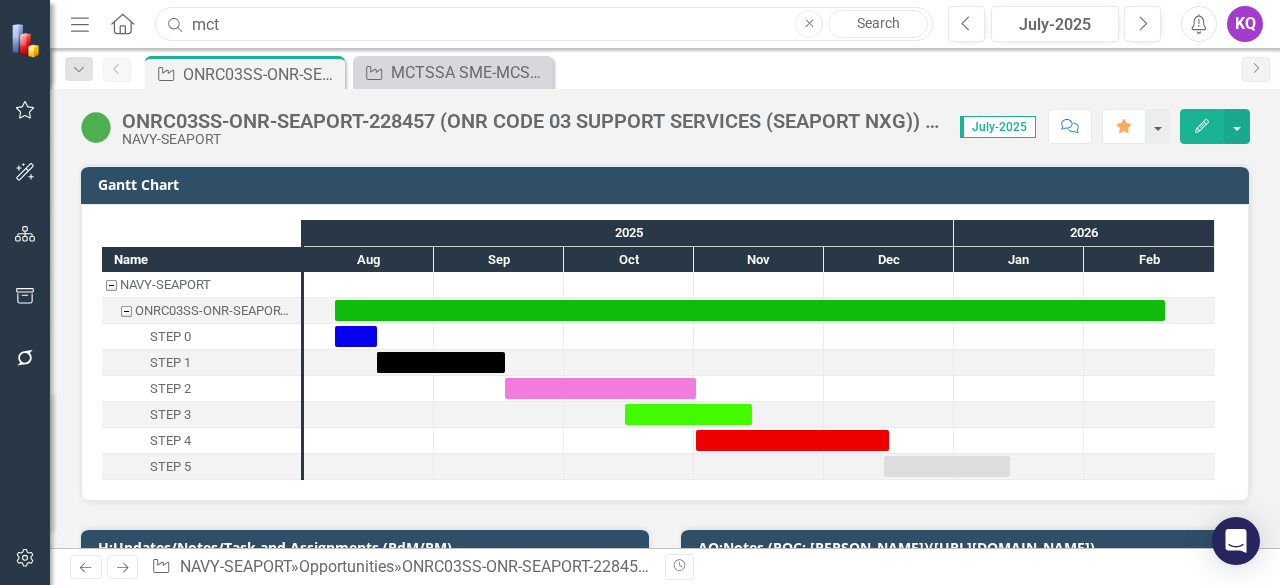 click on "mct" at bounding box center (544, 24) 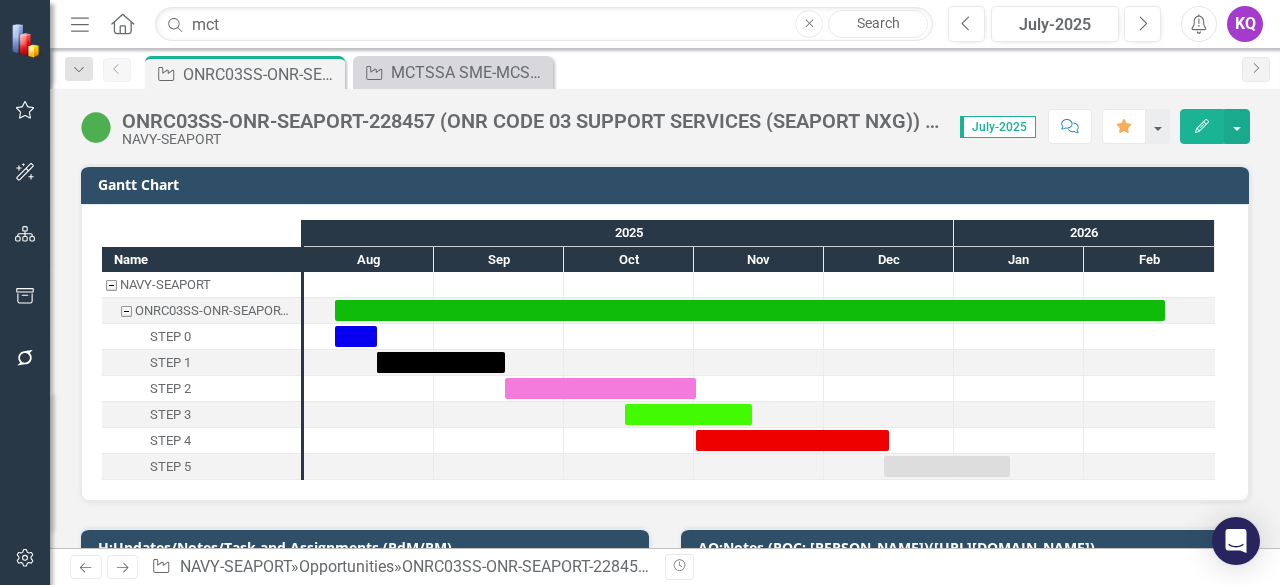 click on "Home" at bounding box center [123, 24] 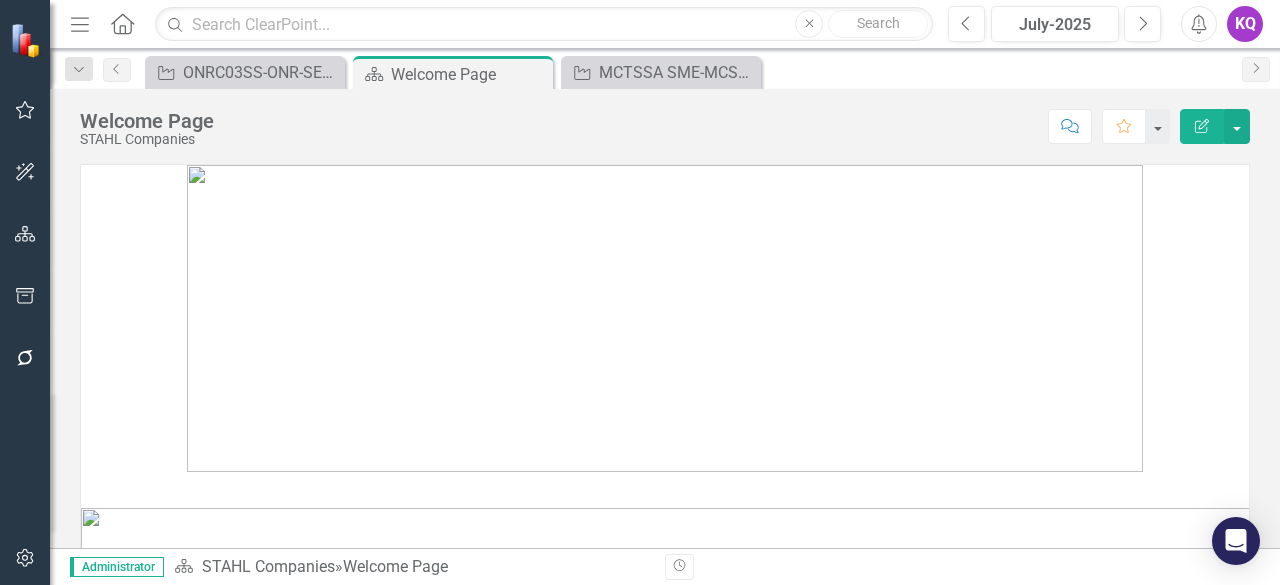 click on "Menu" 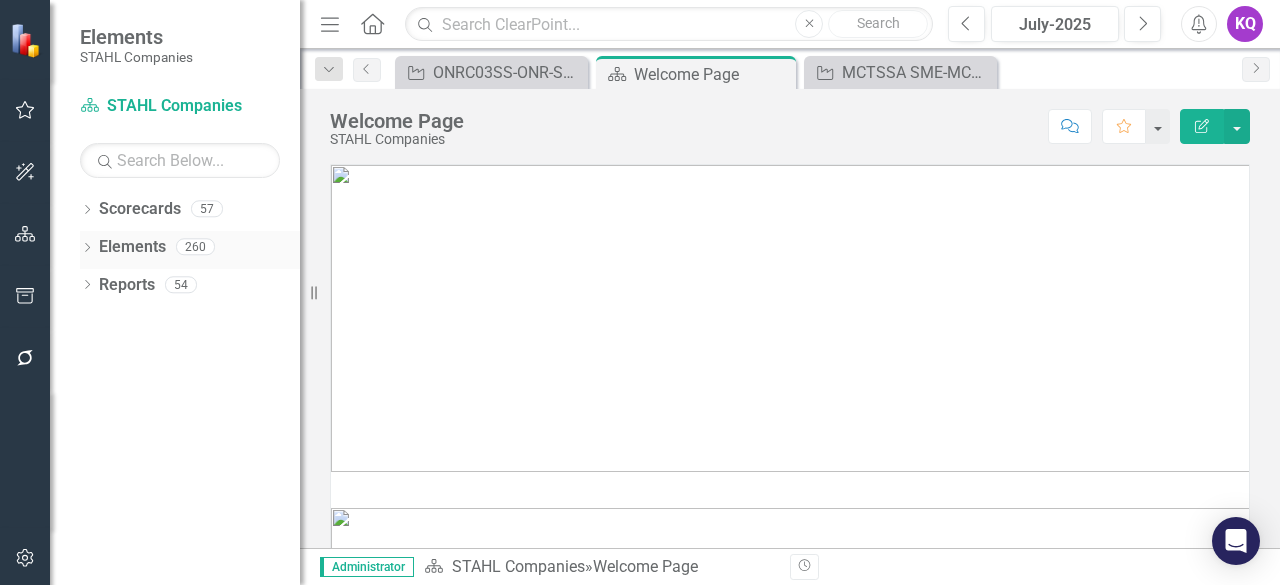 click on "Dropdown" at bounding box center (87, 249) 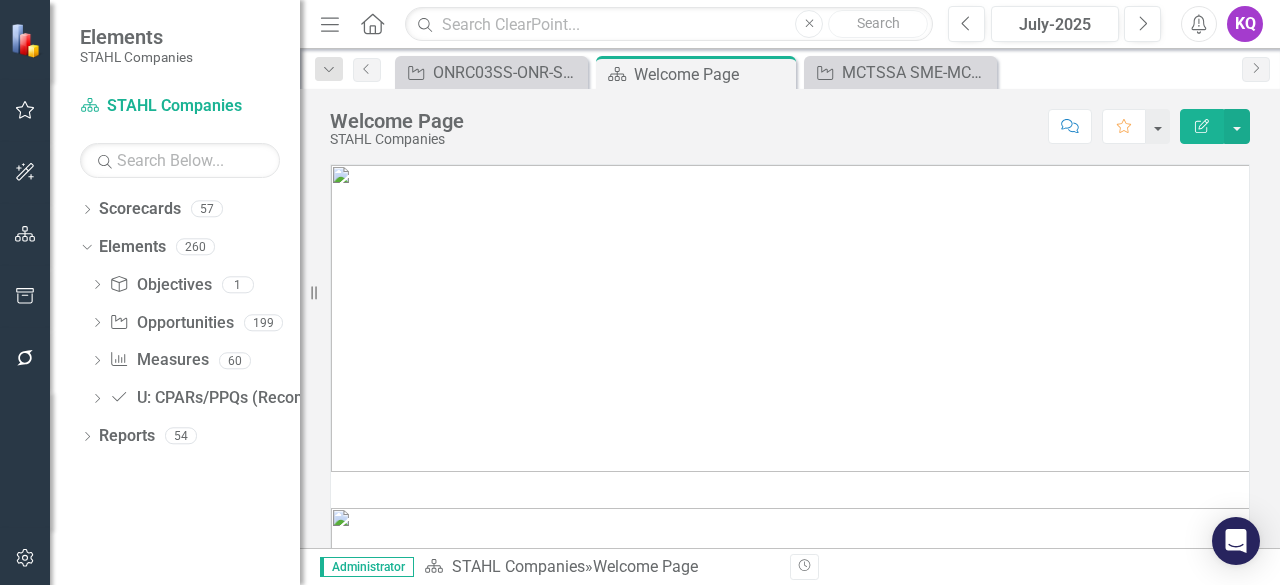 click on "Dropdown Objective Objectives 1 Relevancy Link Dropdown Opportunity Opportunities 199 Dropdown SEWP VI-OTHER AGENCY-201788 (Solutions for Enterprise Wide Procurement VI) - November Dropdown COMSEC-DISA-GSA-232714 (MSC COMMUNICATIONS SECURITY SUPPORT SERVICES)   DRAFT-ARMY-185605-UNITED STATES ARMY JOINT PROGRAM EXECUTIVE OFFICE CHEMICAL BIOLOGICAL RADIOLOGICAL AND NUCLEAR DEFENSE RAPID COTS IDIQ (JPEO-CBRND)   Army - Field Level Diagnostic Dvl and TPS support - MRAS   UPS (Uninterruptable Power Supply)   RFI-MPES-AF-RFQ1747549 (Manpower Programming and Execution System (MPES) [DATE] Notification​) Dropdown RFQ1746352-AAS-AF-OASIS (Advisory & Assistance Services - AFNWC/NCC)   RFQ1748832-USAF-AF-RFI-GSA (USAF - Platform One Cyber Solutions - MRAS)   RFQ1748982-OSD-RFI-MAS (OSD - Application Sustainment and Development - MRAS)   RFQ1749496-USAF-RFI-MAS (USAF - Joint Cyber Command and Control Readiness)   AGENCY-SUB-AGENCY-PROGRAM-GOVWINID (Name of the program)   RFQ1749537-OSD-RFI-MAS (Service Delivery)" at bounding box center [190, 344] 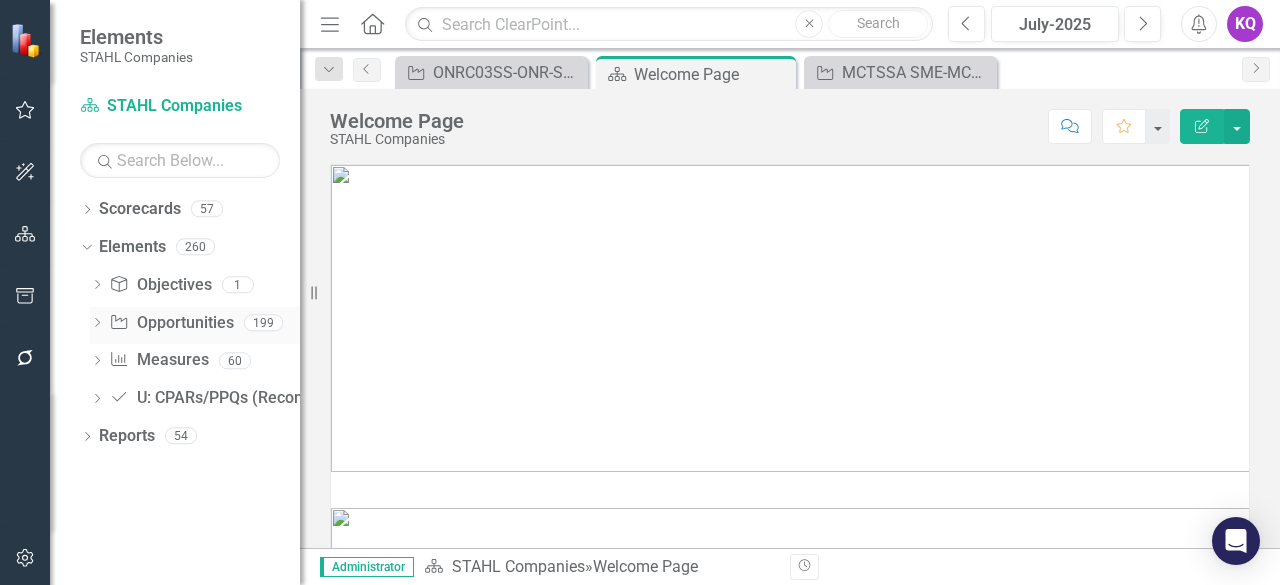 click on "Dropdown" 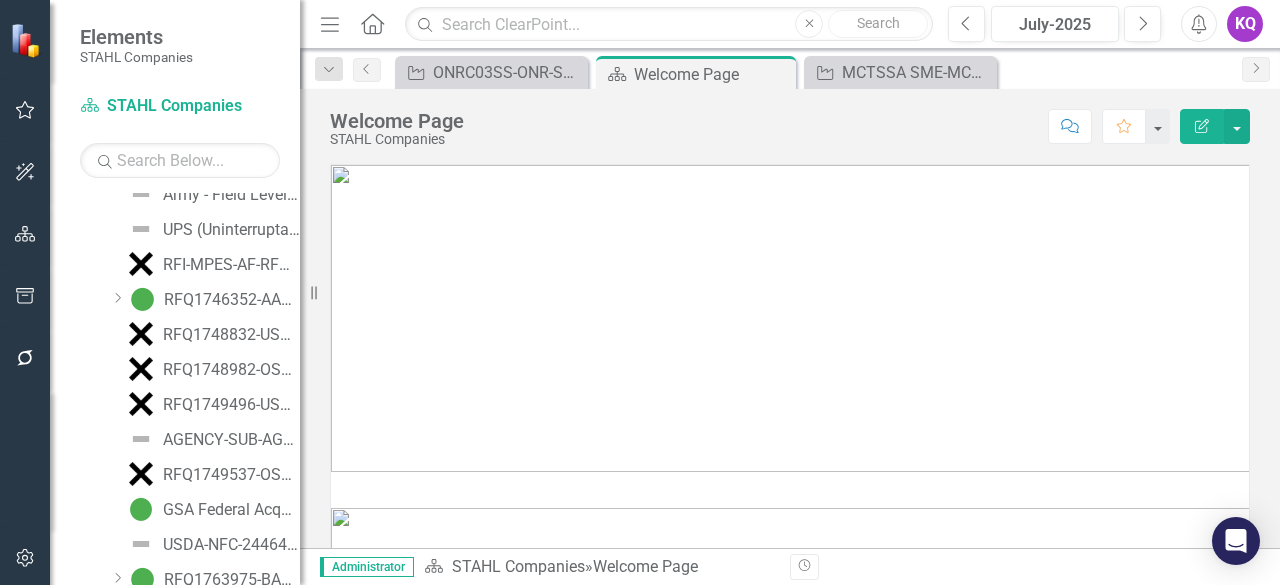 scroll, scrollTop: 0, scrollLeft: 0, axis: both 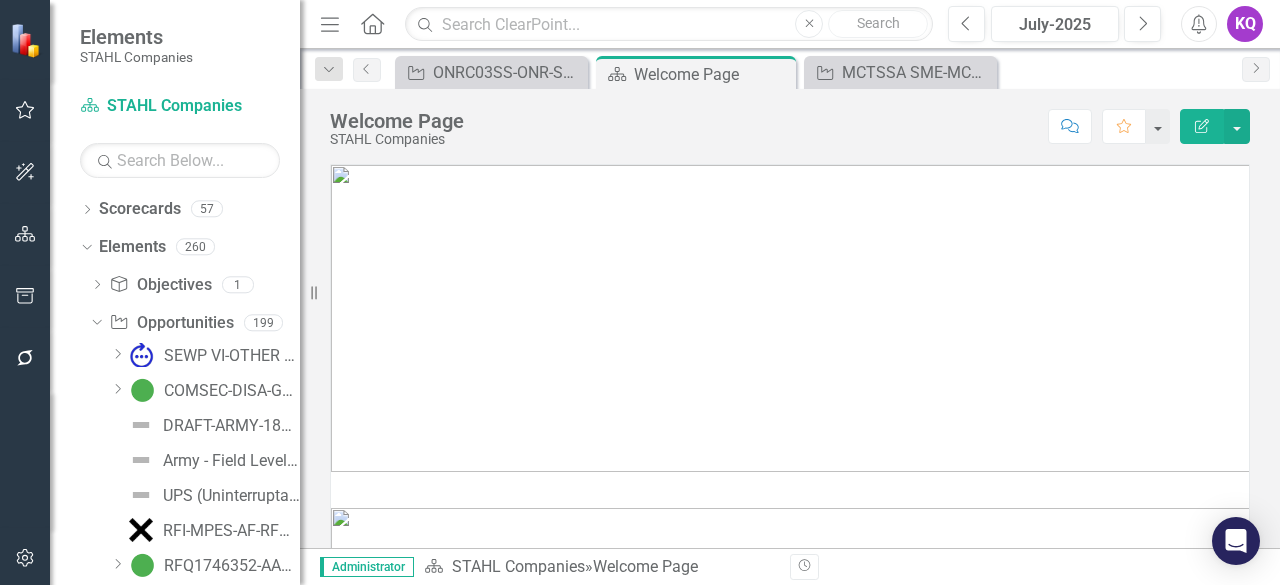click on "Welcome Page [PERSON_NAME] Companies Score: N/A July-2025 Completed  Comment Favorite Edit Report" at bounding box center [790, 119] 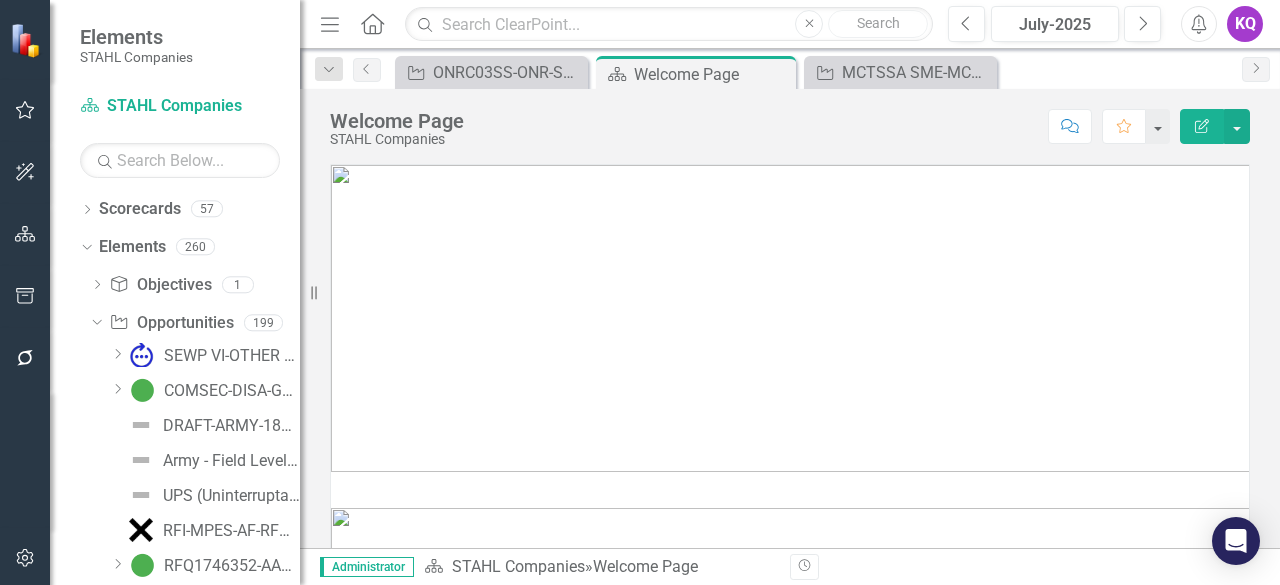 click on "Menu" 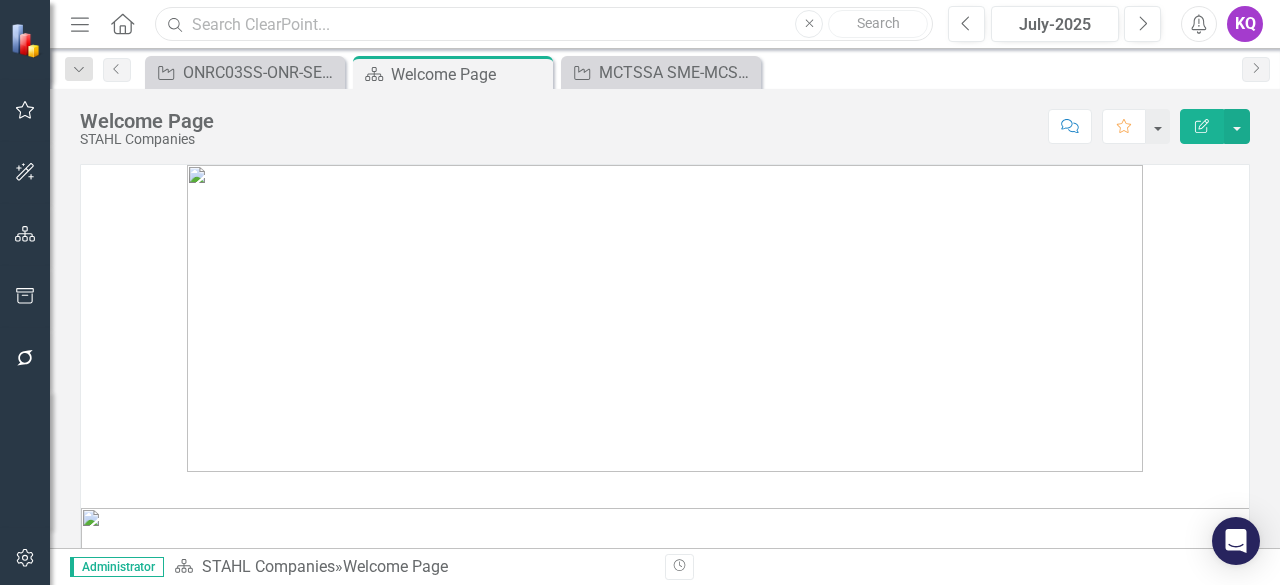 click at bounding box center (544, 24) 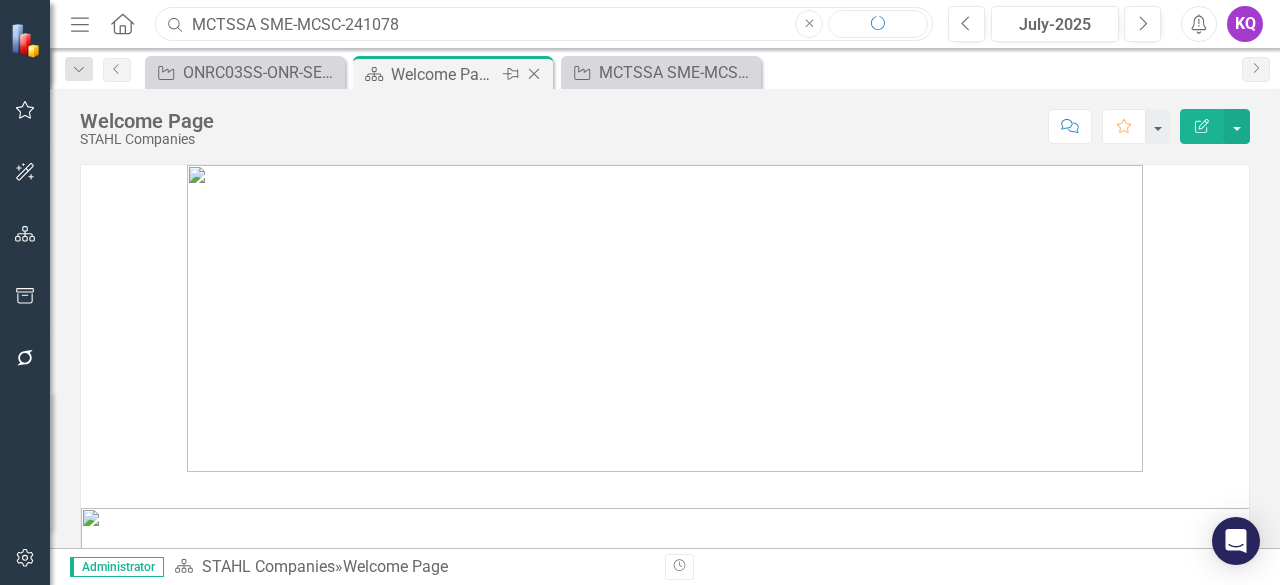 type on "MCTSSA SME-MCSC-241078" 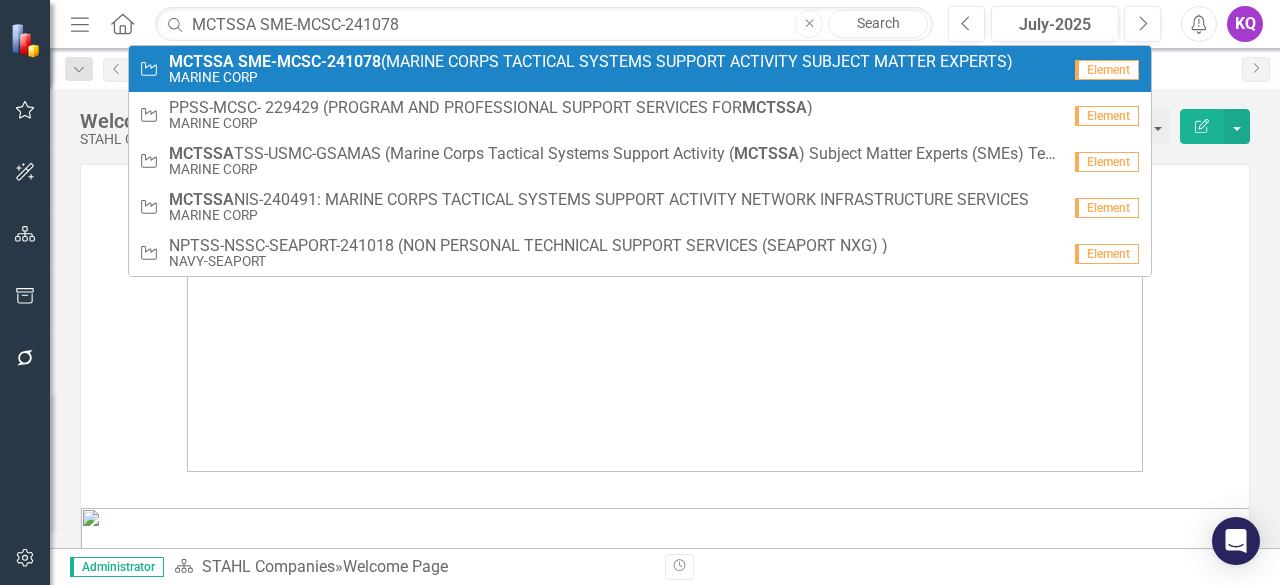 click on "SME-MCSC-241078" at bounding box center (309, 61) 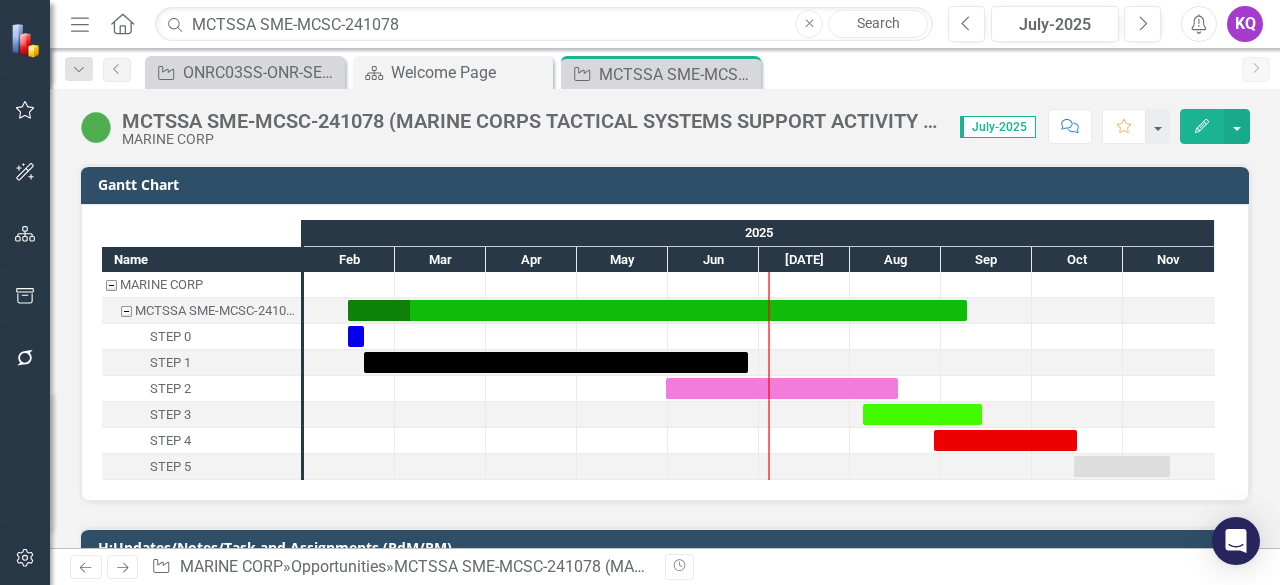 checkbox on "true" 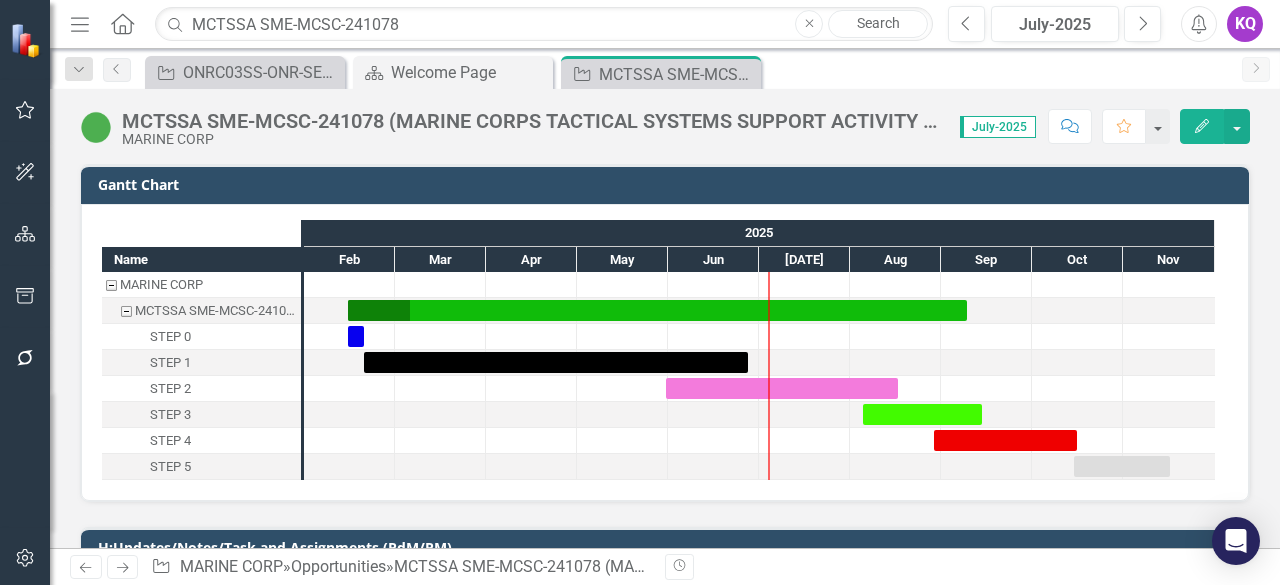 checkbox on "true" 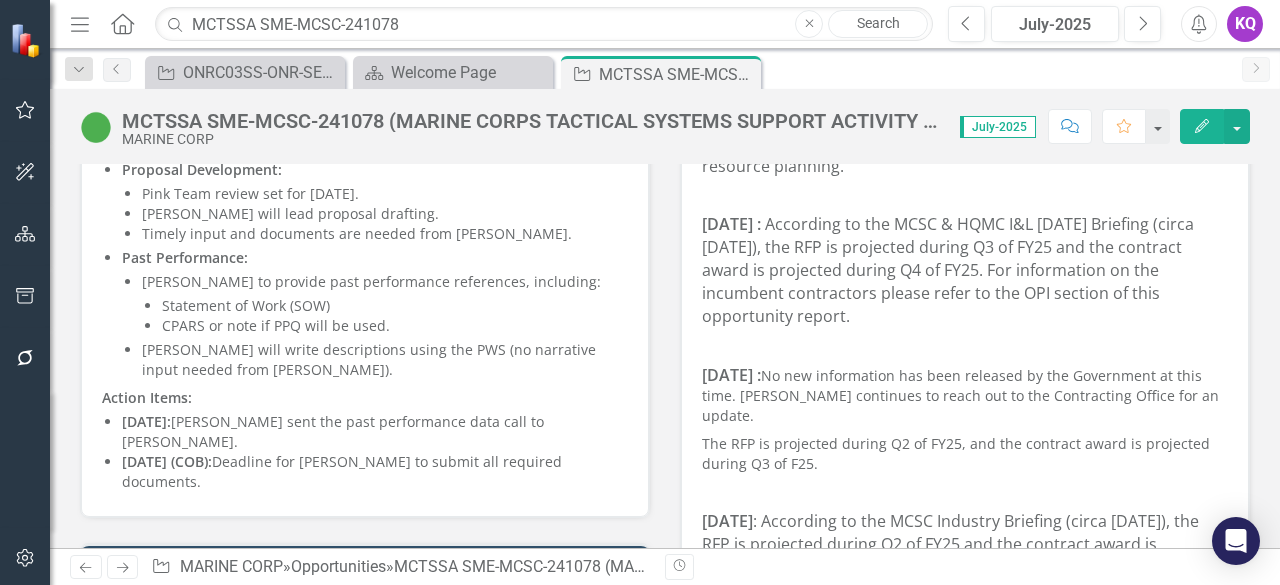 scroll, scrollTop: 0, scrollLeft: 0, axis: both 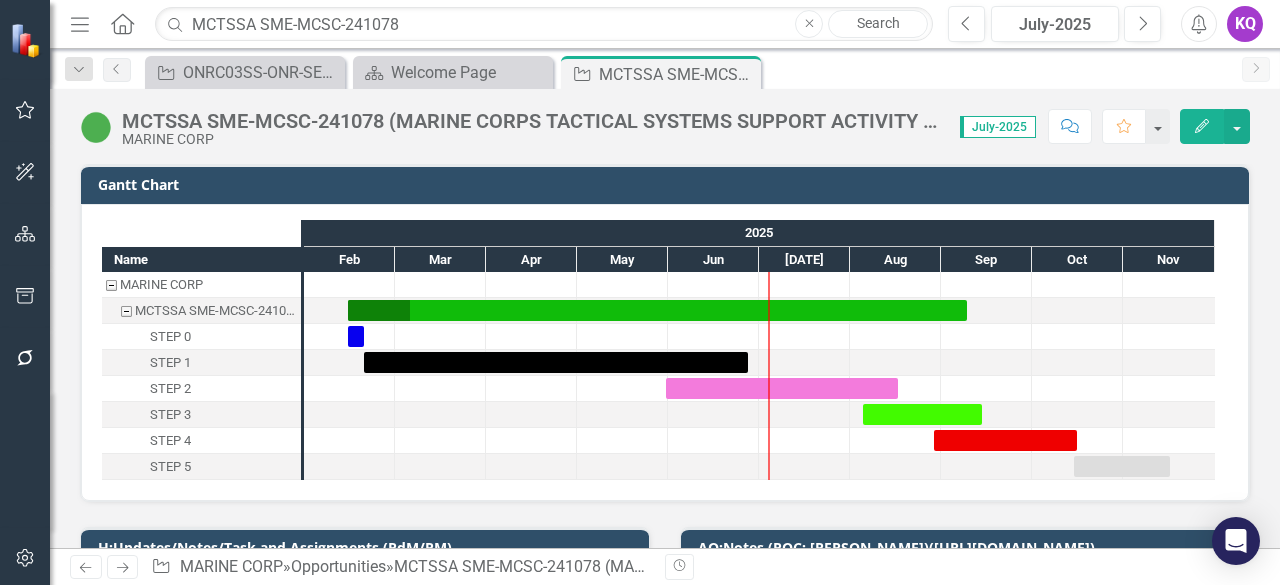checkbox on "false" 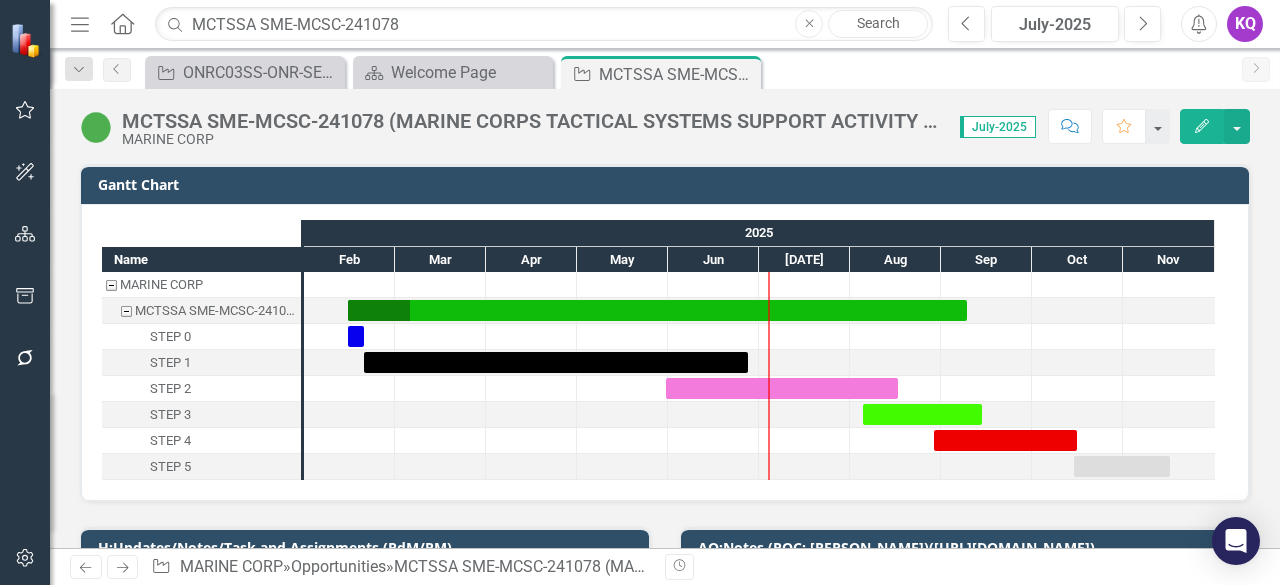 checkbox on "false" 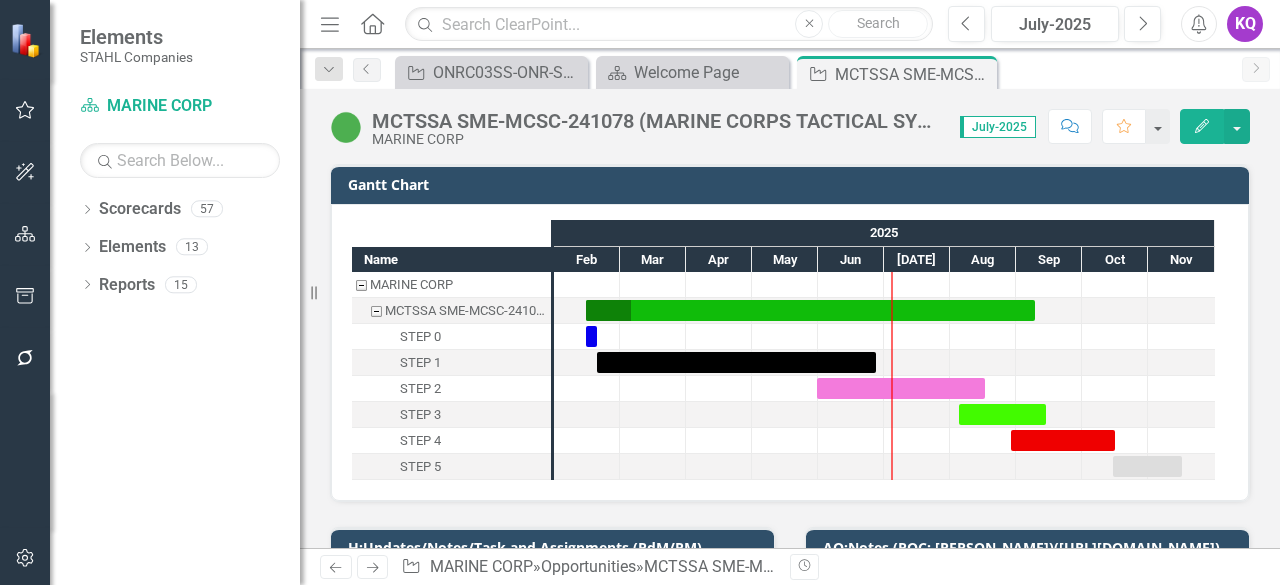 scroll, scrollTop: 0, scrollLeft: 0, axis: both 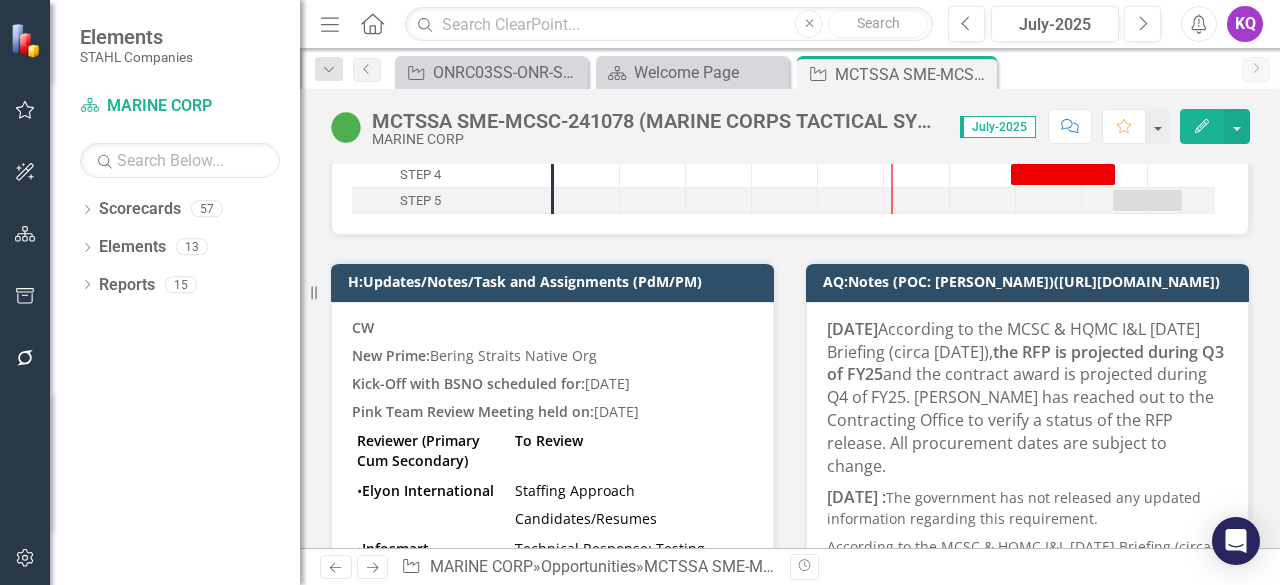 click on "Menu" 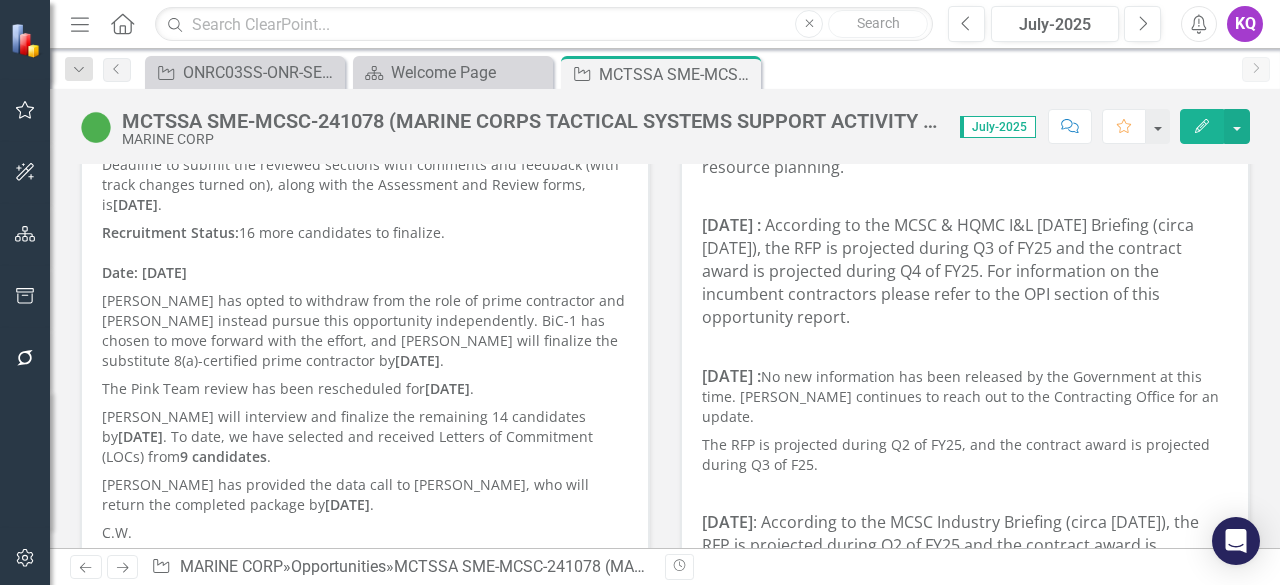 scroll, scrollTop: 800, scrollLeft: 0, axis: vertical 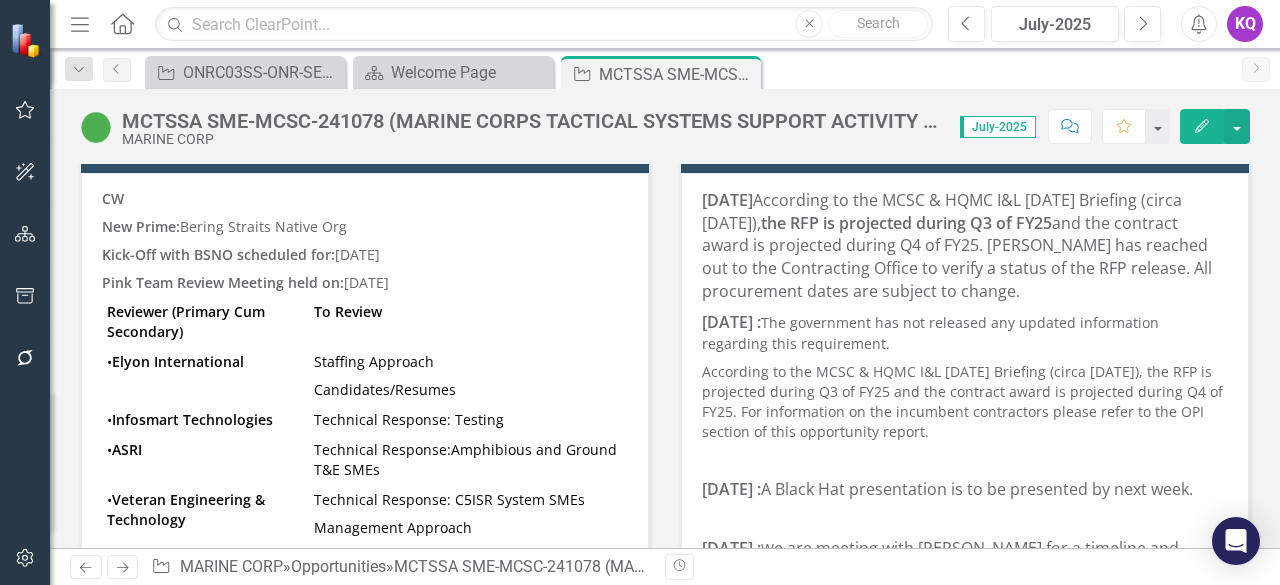 drag, startPoint x: 114, startPoint y: 303, endPoint x: 294, endPoint y: 360, distance: 188.80943 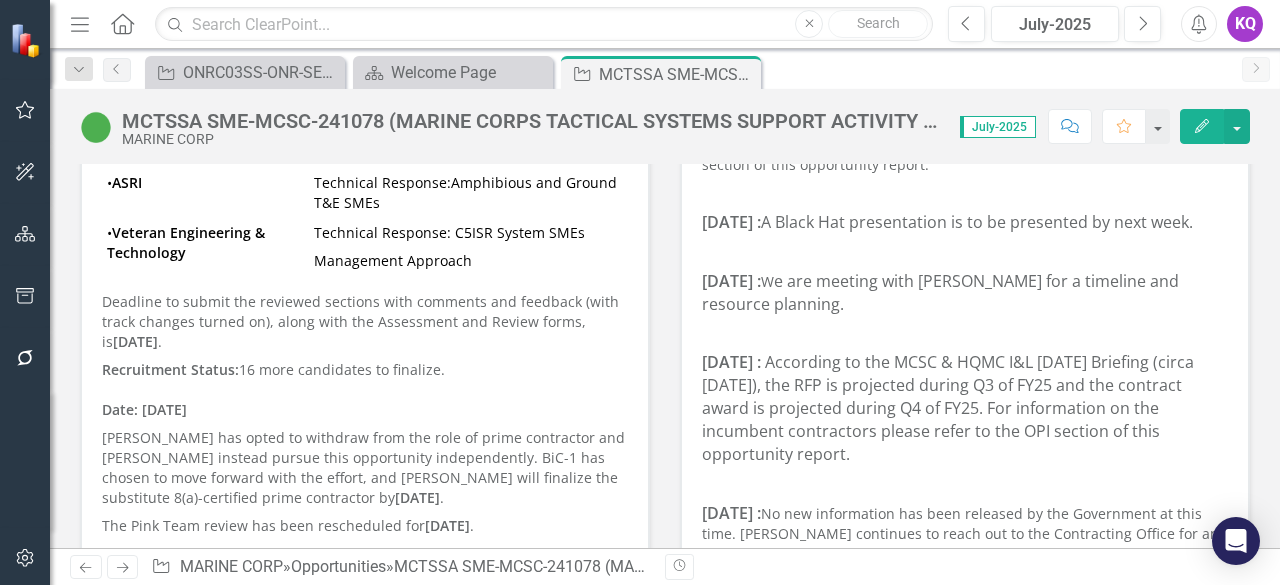 scroll, scrollTop: 395, scrollLeft: 0, axis: vertical 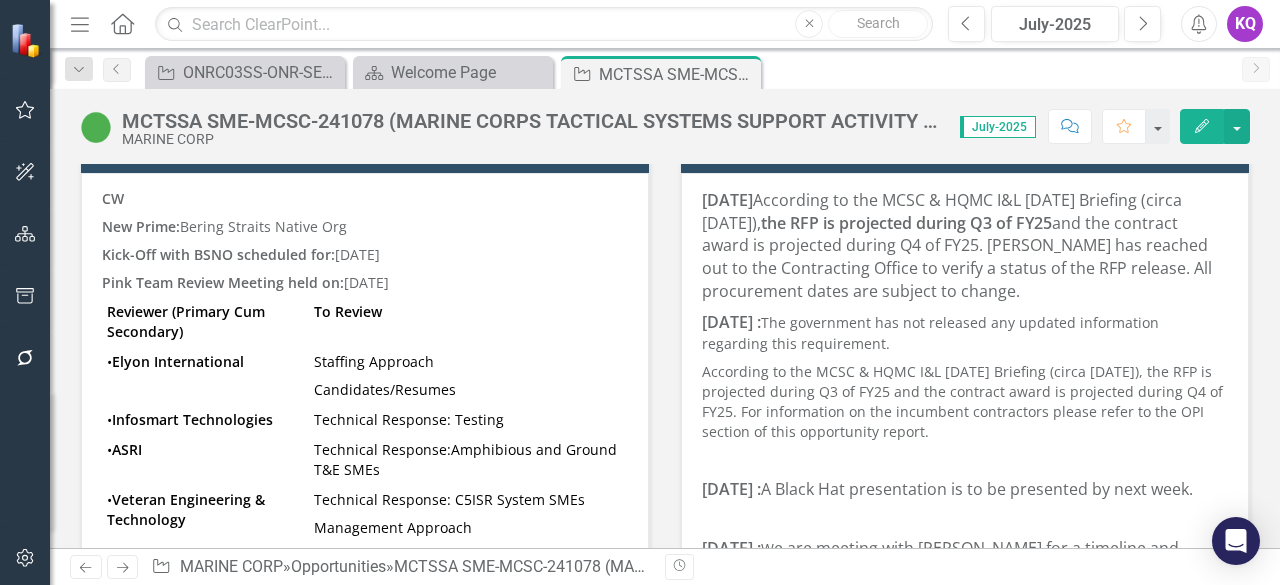 click on "CW
New Prime:  Bering Straits Native Org
Kick-Off with BSNO scheduled for:  July 31st, 2025
Pink Team Review Meeting held on:  July 25th, 2025
Reviewer (Primary Cum Secondary)
To Review
•         Elyon International
Staffing Approach
Candidates/Resumes
•         Infosmart Technologies
Technical Response: Testing
•         ASRI
Technical Response:  Amphibious and Ground T&E SMEs
•         Veteran Engineering & Technology
Technical Response: C5ISR System SMEs
Management Approach
Deadline to submit the reviewed sections with comments and feedback (with track changes turned on), along with the Assessment and Review forms, is  July 31st, 2025 .
Recruitment Status:  16 more candidates to finalize.
Date: June 26, 2025
July 4 .
The Pink Team review has been rescheduled for  July 25, 2025 .
Barry will interview and finalize the remaining 14 candidates by  .
." at bounding box center (365, 786) 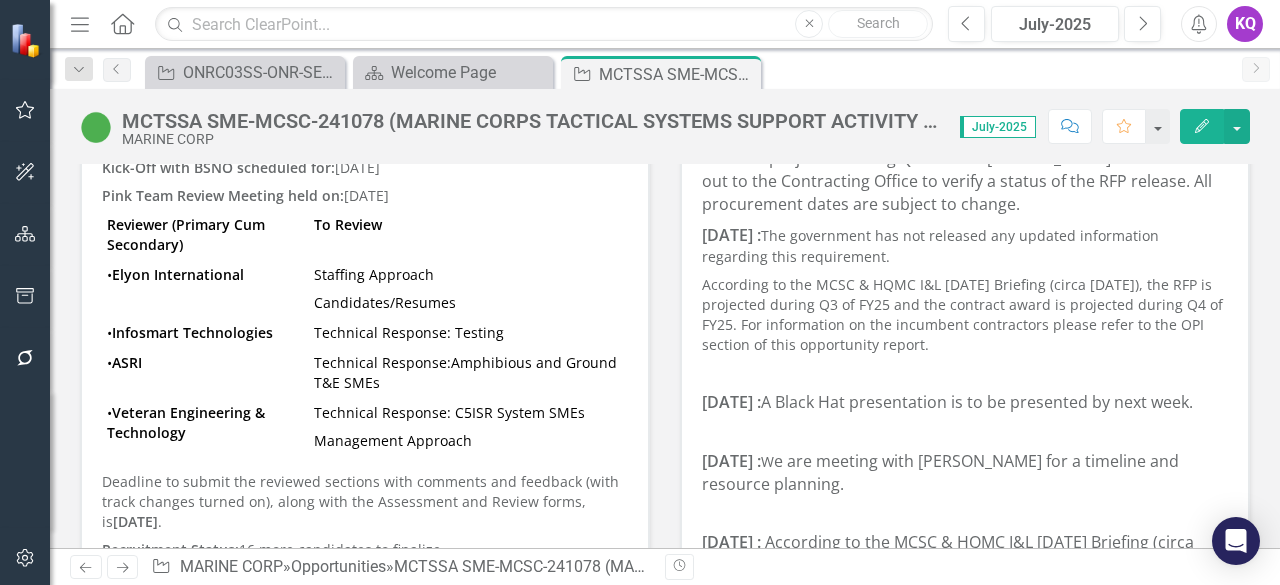 scroll, scrollTop: 479, scrollLeft: 0, axis: vertical 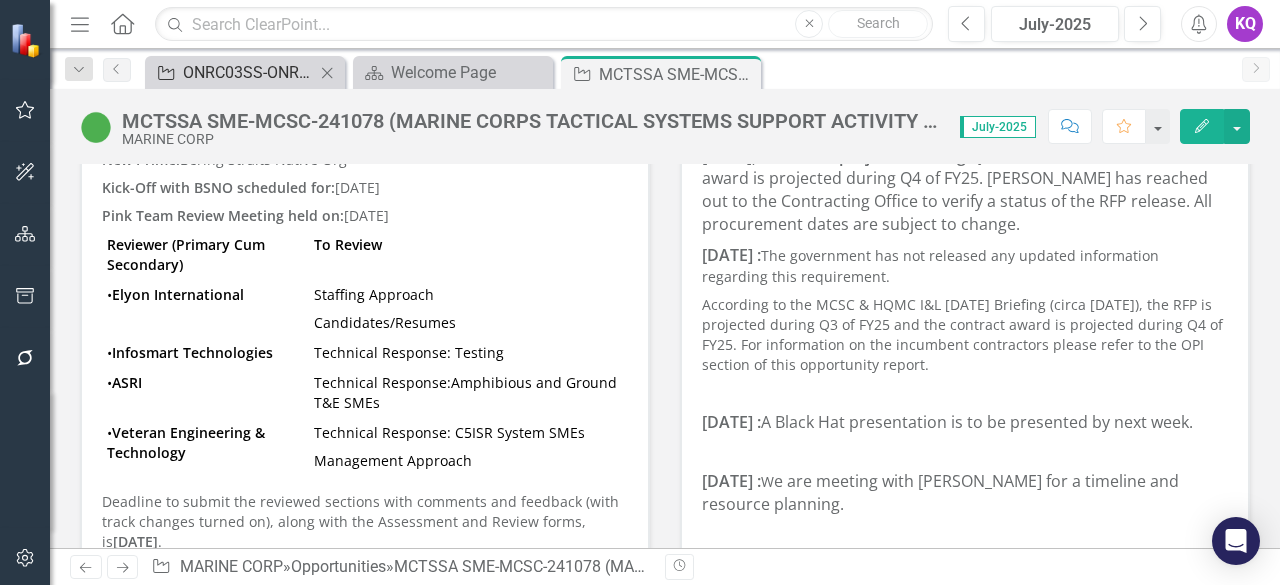 click on "ONRC03SS-ONR-SEAPORT-228457 (ONR CODE 03 SUPPORT SERVICES (SEAPORT NXG)) - January" at bounding box center (249, 72) 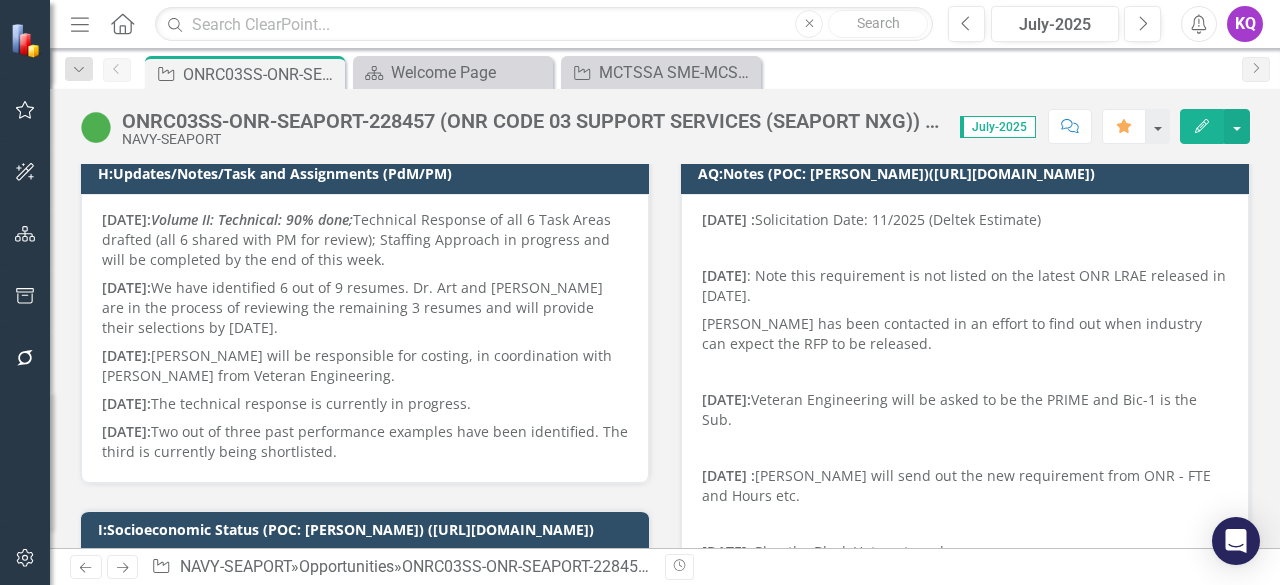 scroll, scrollTop: 202, scrollLeft: 0, axis: vertical 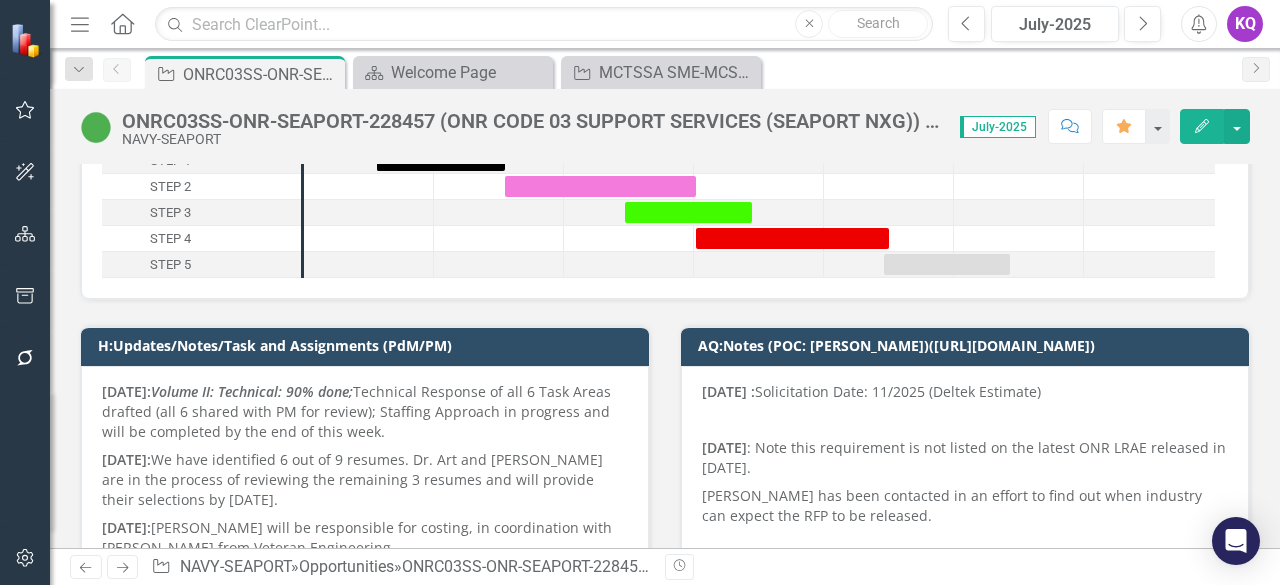 click on "Volume II: Technical: 90% done;" at bounding box center (252, 391) 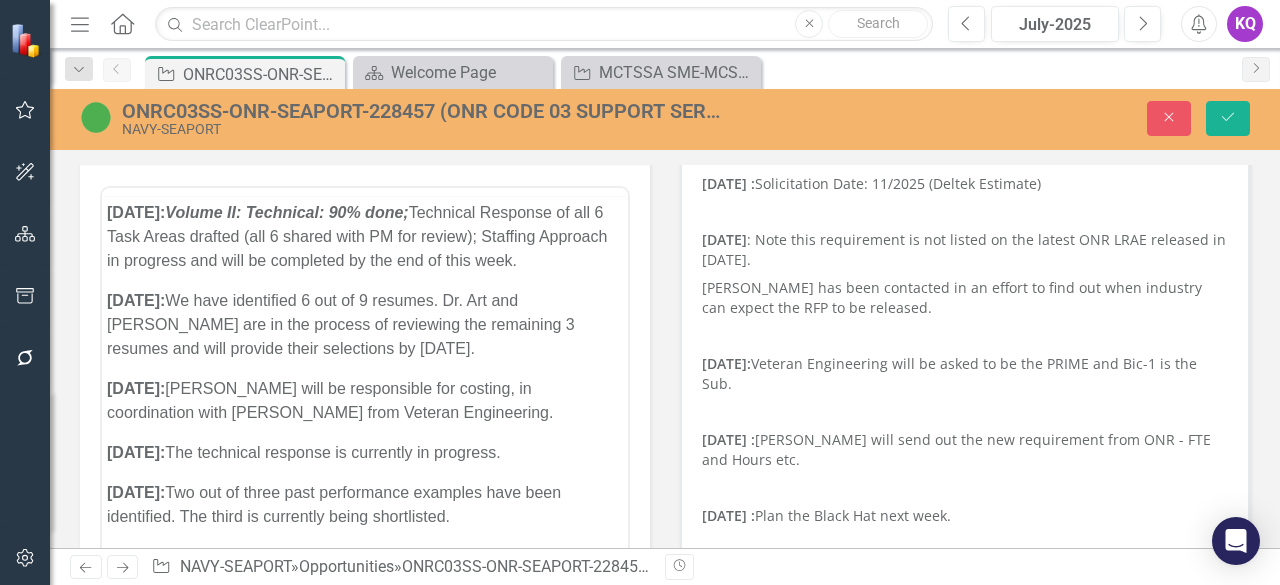 scroll, scrollTop: 144, scrollLeft: 0, axis: vertical 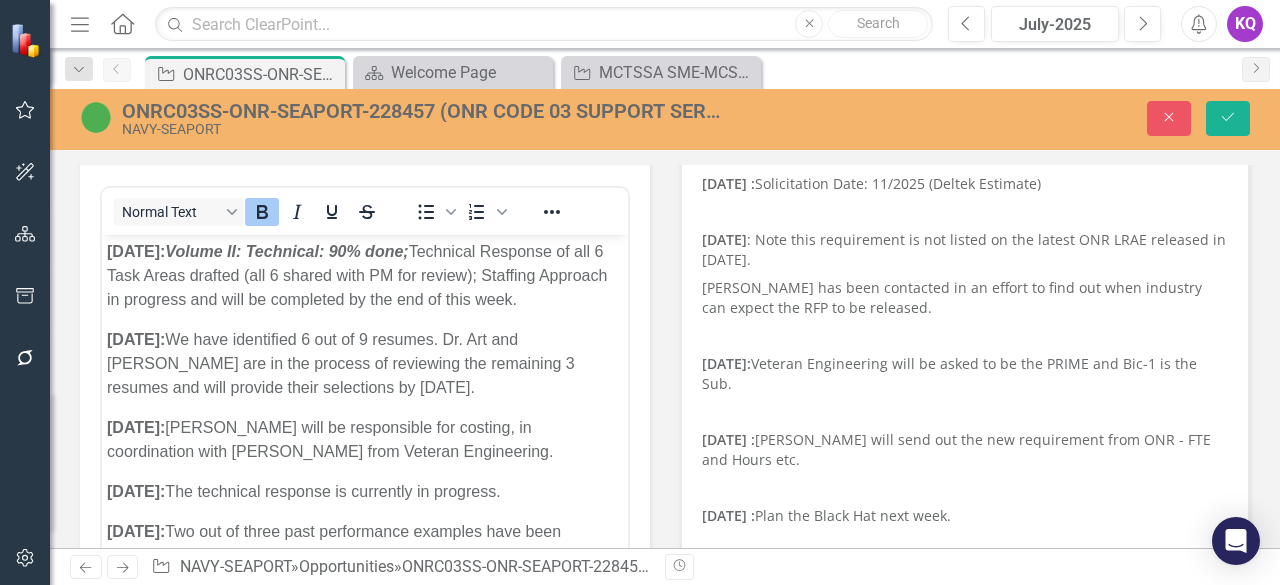 click on "07/17/2015:  Volume II: Technical: 90% done;" at bounding box center (258, 251) 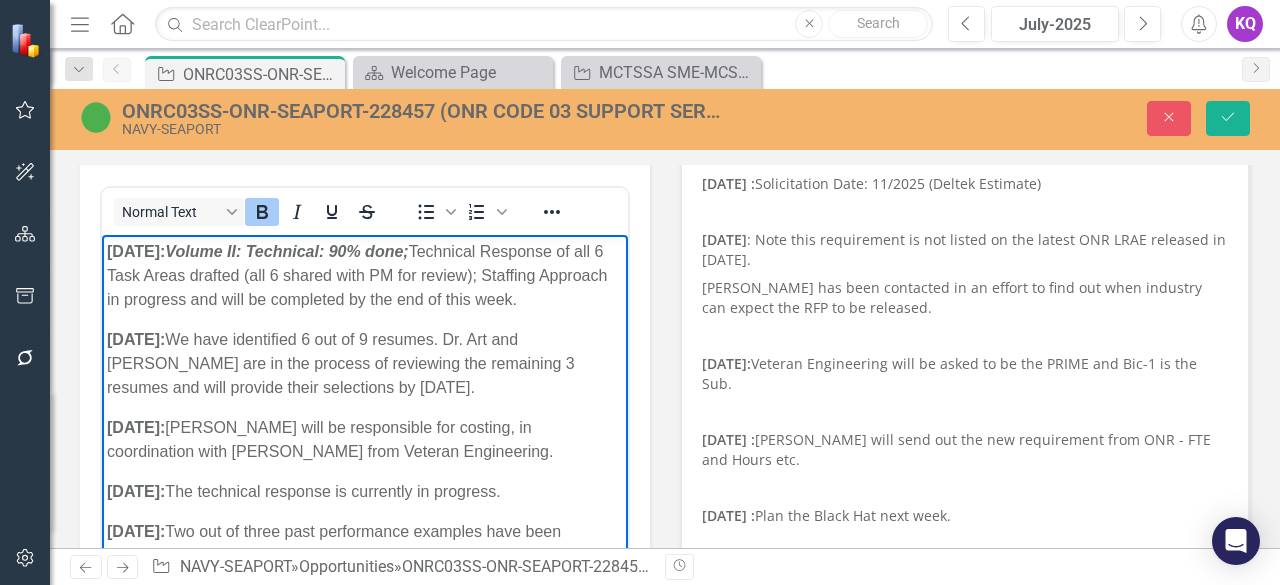 paste 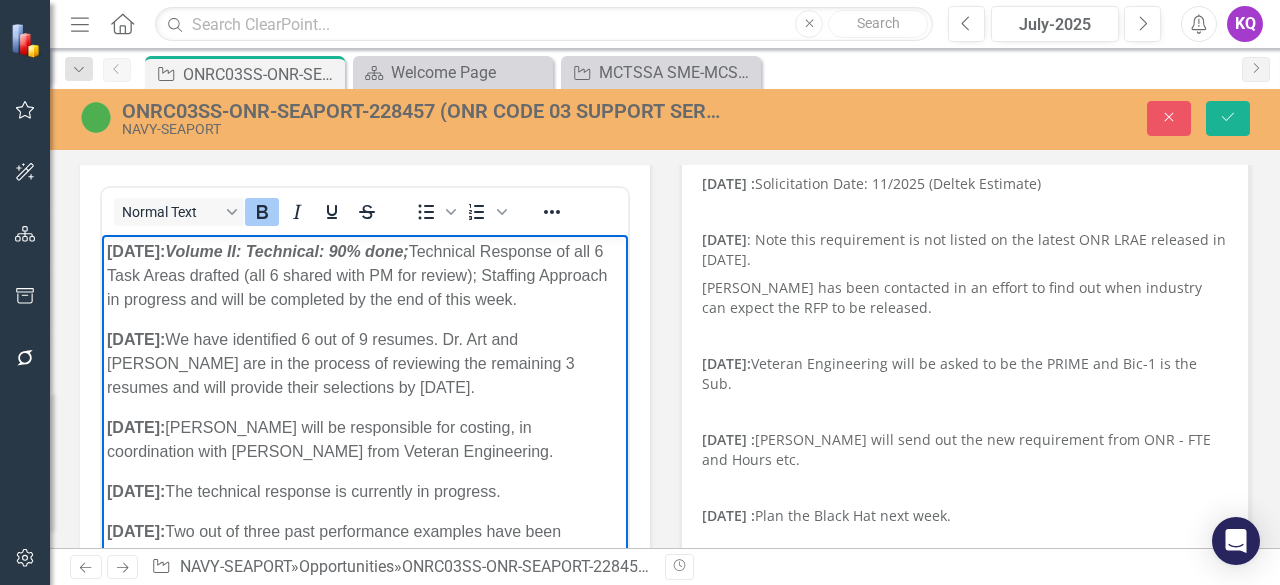 type 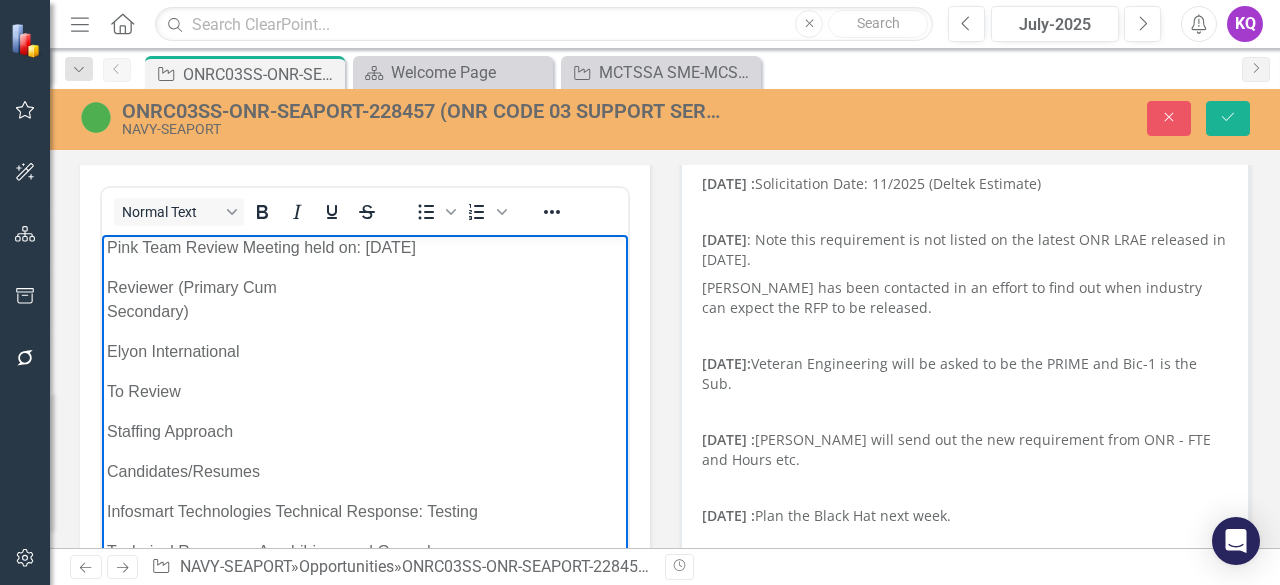 scroll, scrollTop: 0, scrollLeft: 0, axis: both 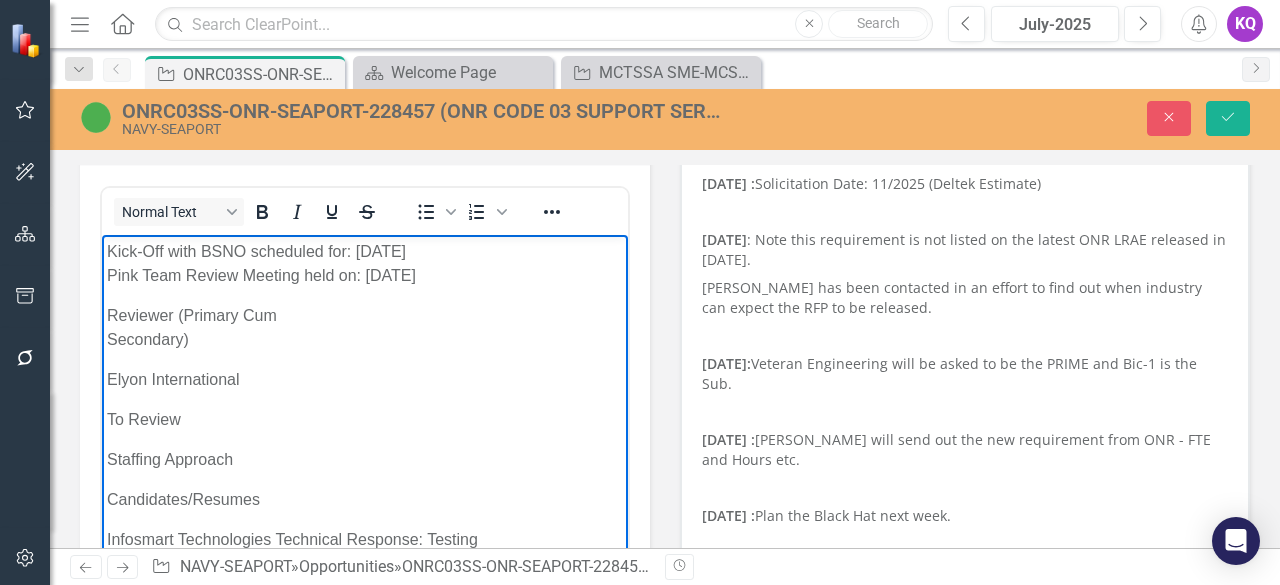 drag, startPoint x: 496, startPoint y: 241, endPoint x: 80, endPoint y: 231, distance: 416.12018 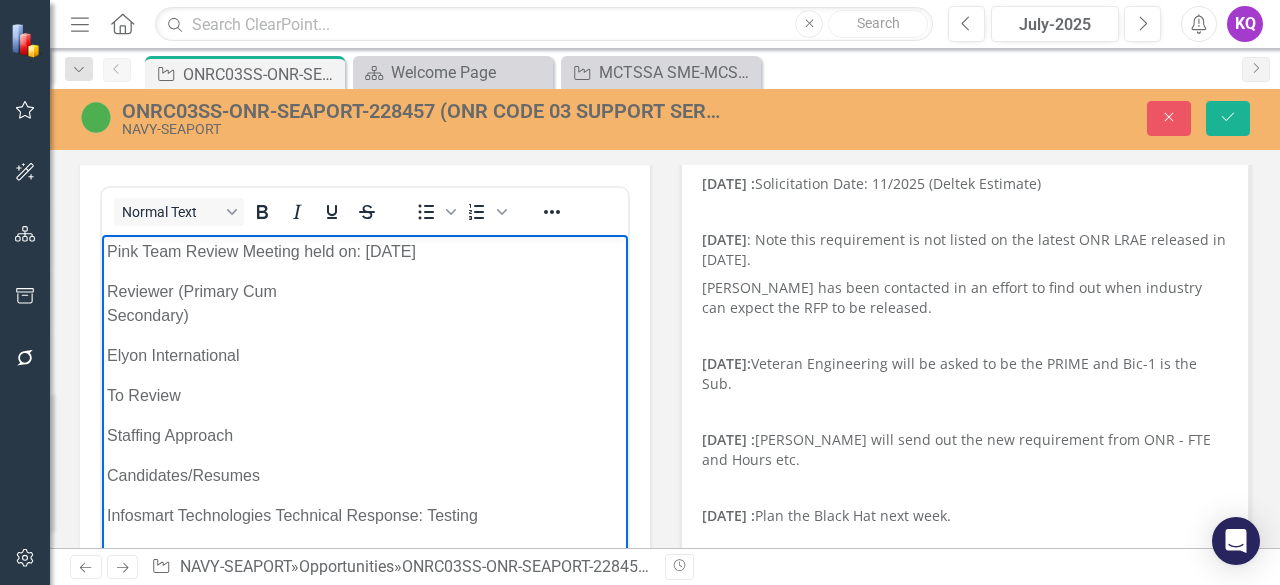 click on "Pink Team Review Meeting held on: July 25th, 2025" at bounding box center (365, 252) 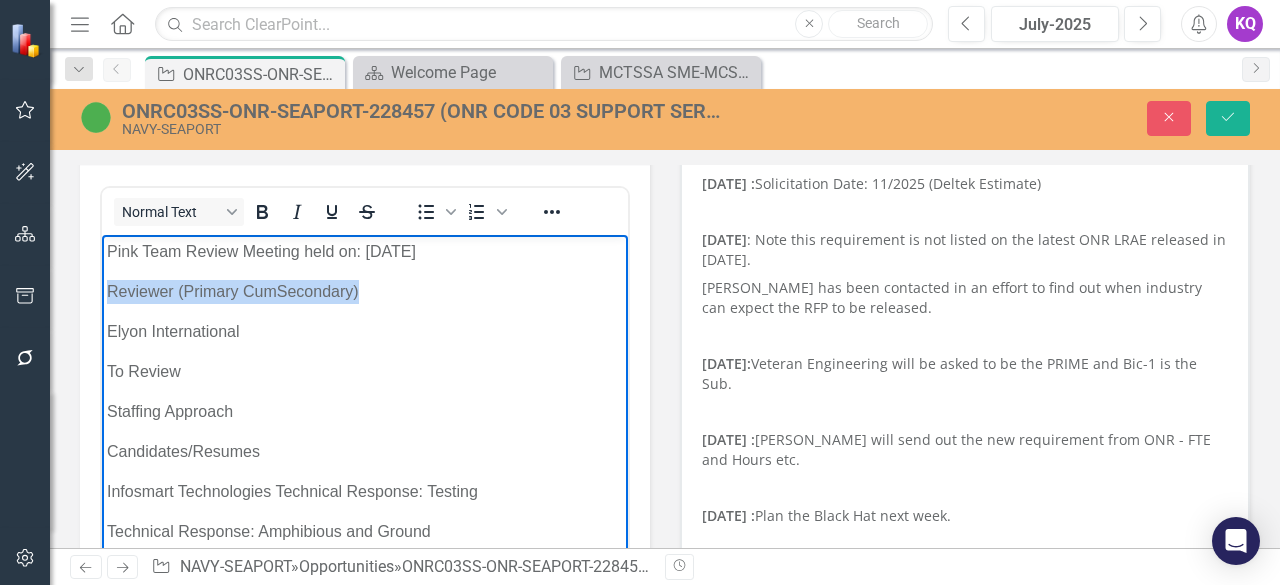 drag, startPoint x: 384, startPoint y: 284, endPoint x: 108, endPoint y: 300, distance: 276.46338 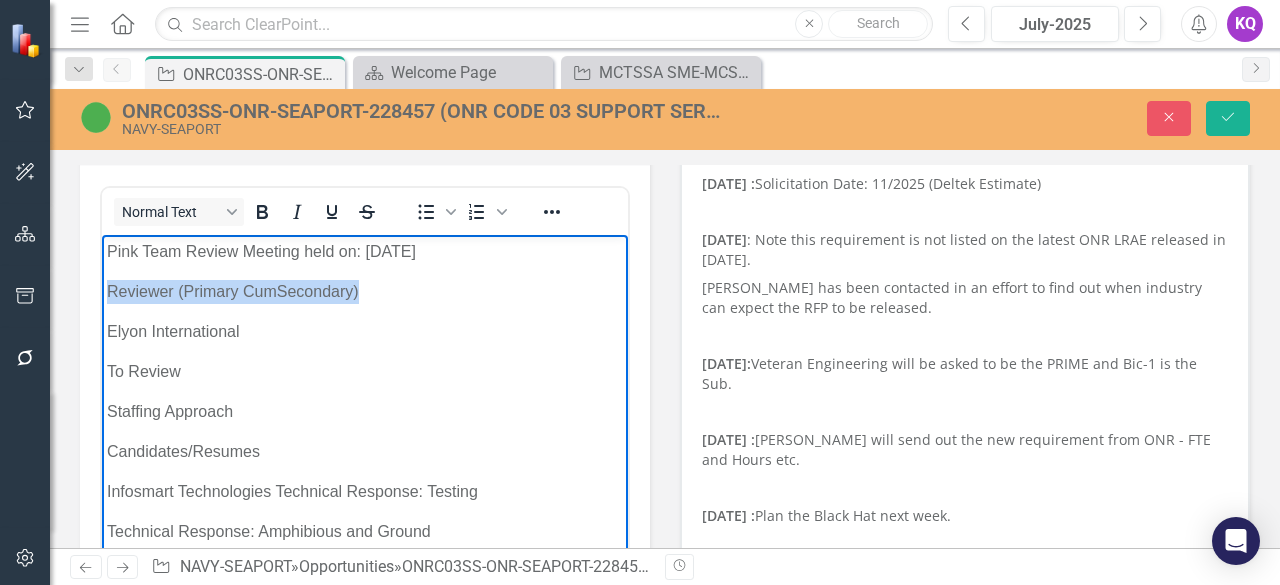 click on "Reviewer (Primary Cum  Secondary)" at bounding box center (365, 292) 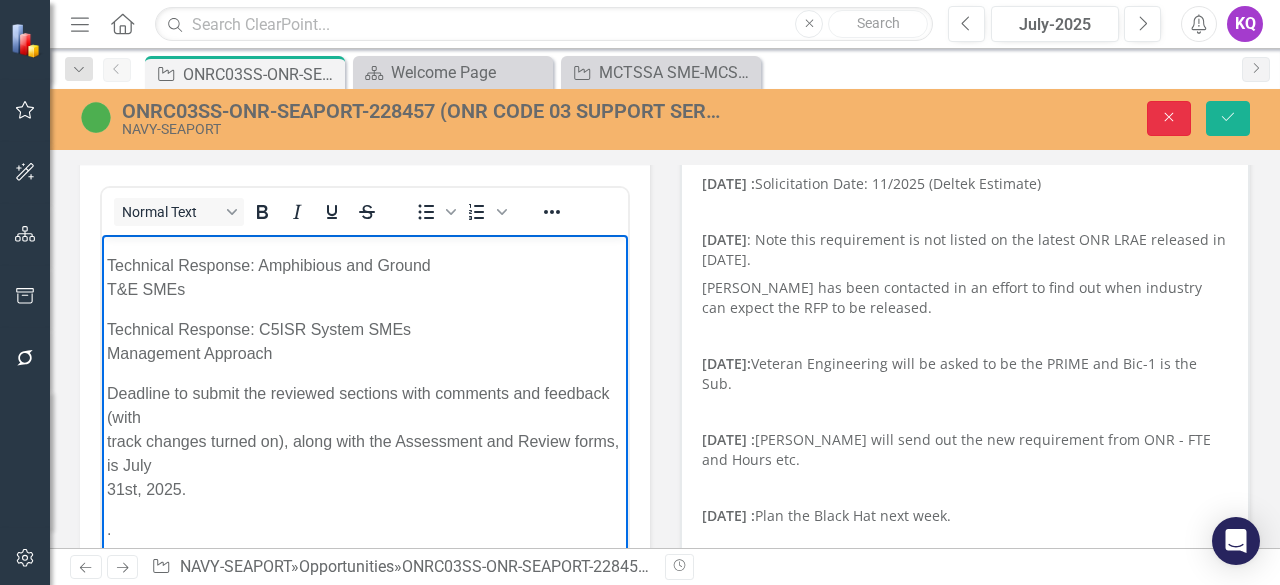 click on "Close" at bounding box center [1169, 118] 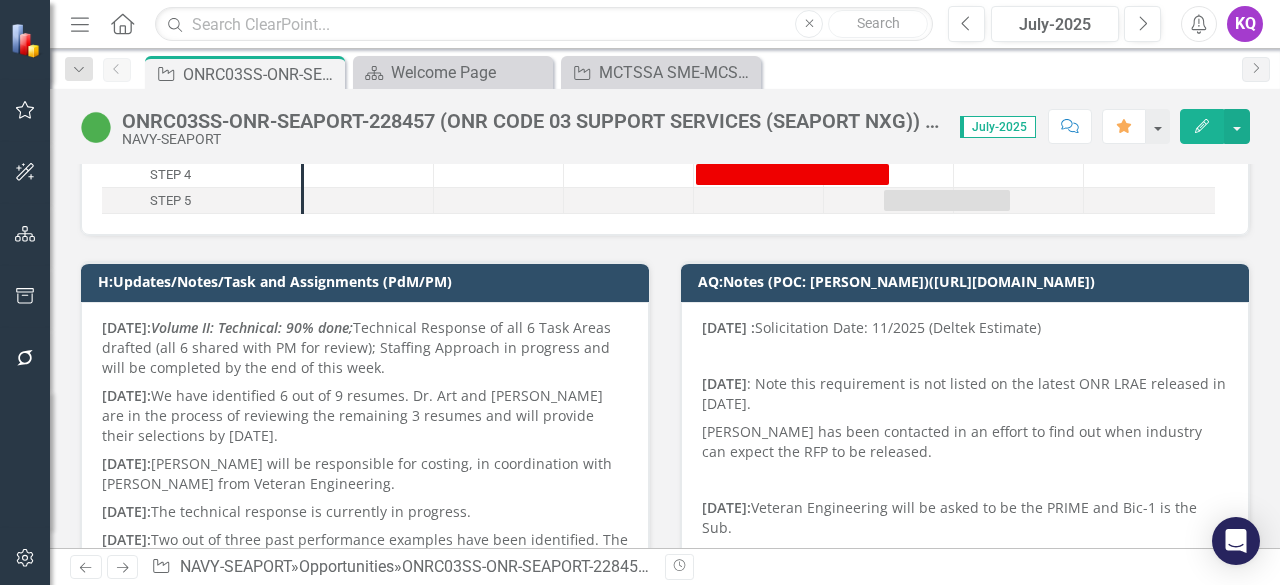 scroll, scrollTop: 266, scrollLeft: 0, axis: vertical 